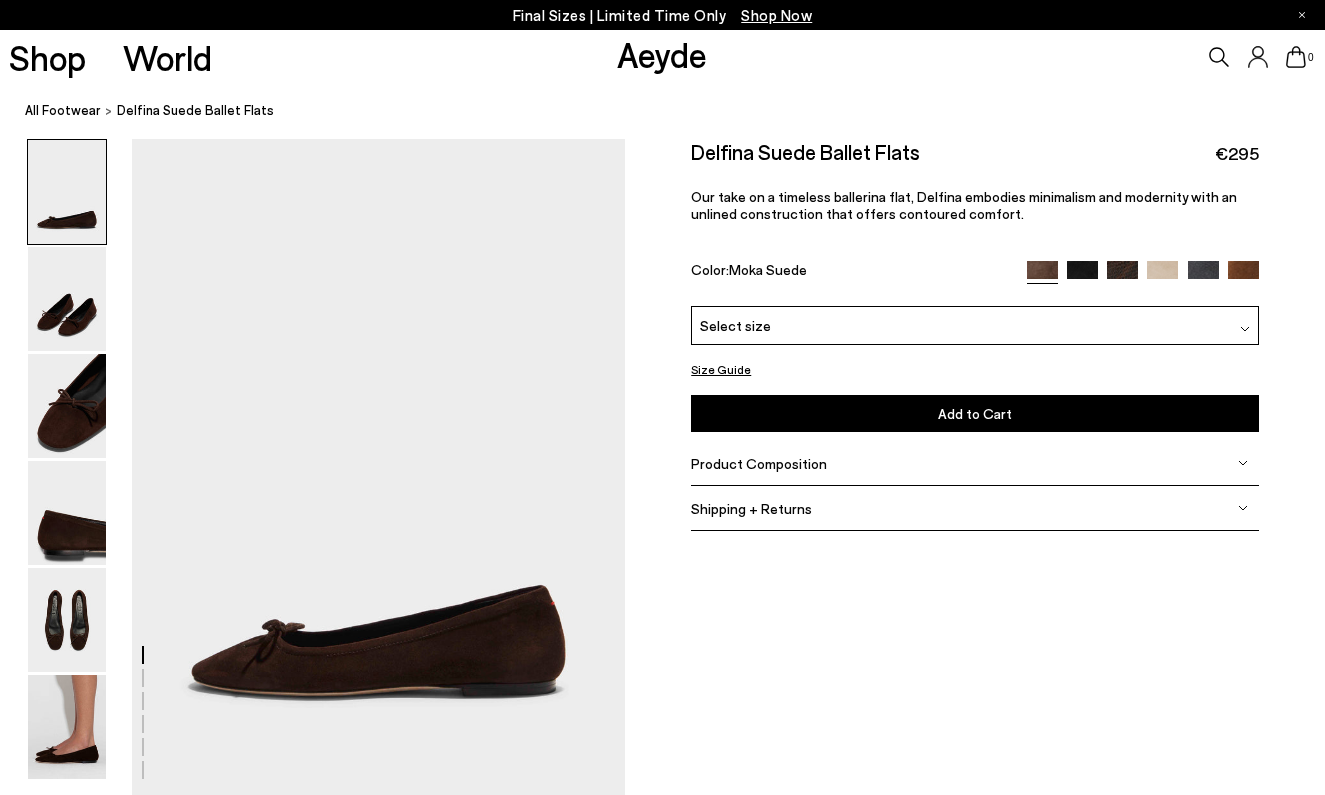 scroll, scrollTop: 0, scrollLeft: 0, axis: both 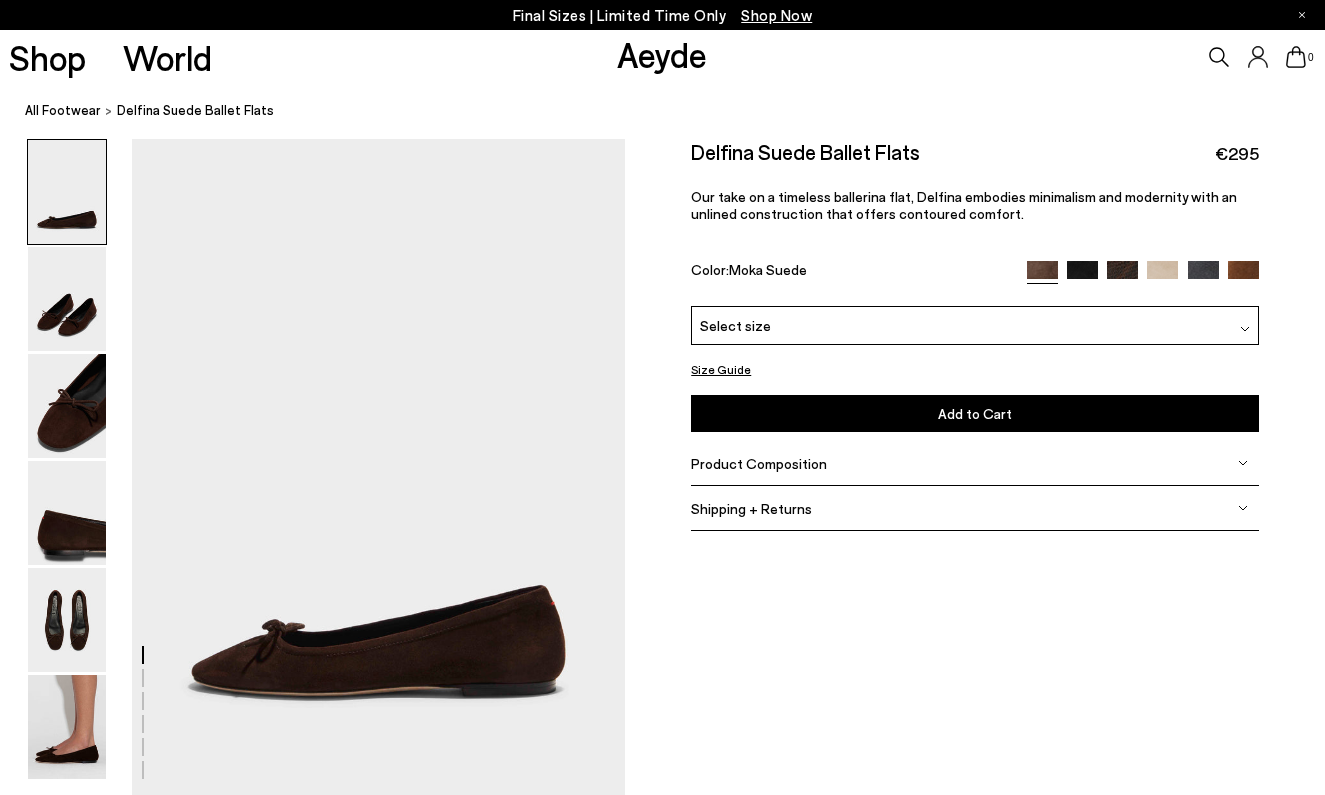 click 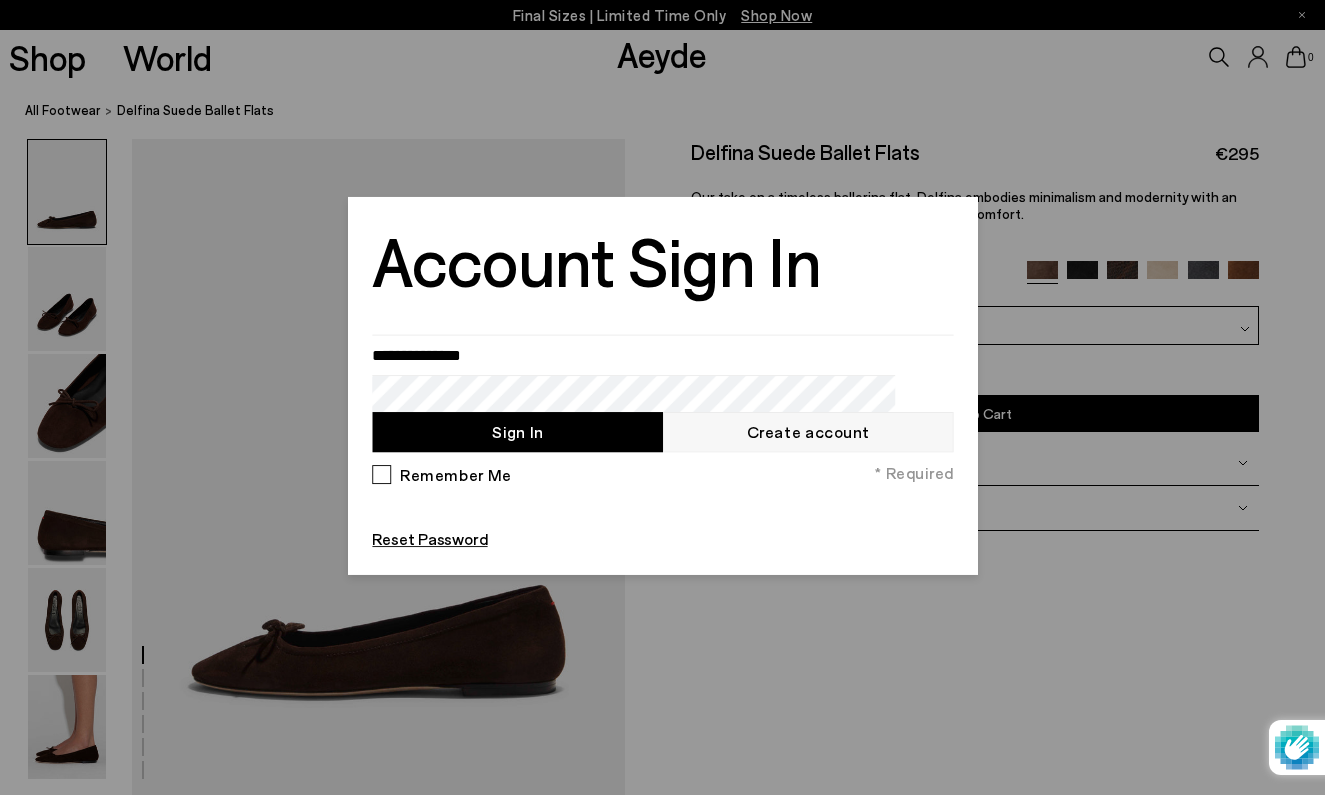click on "Create account" at bounding box center [808, 432] 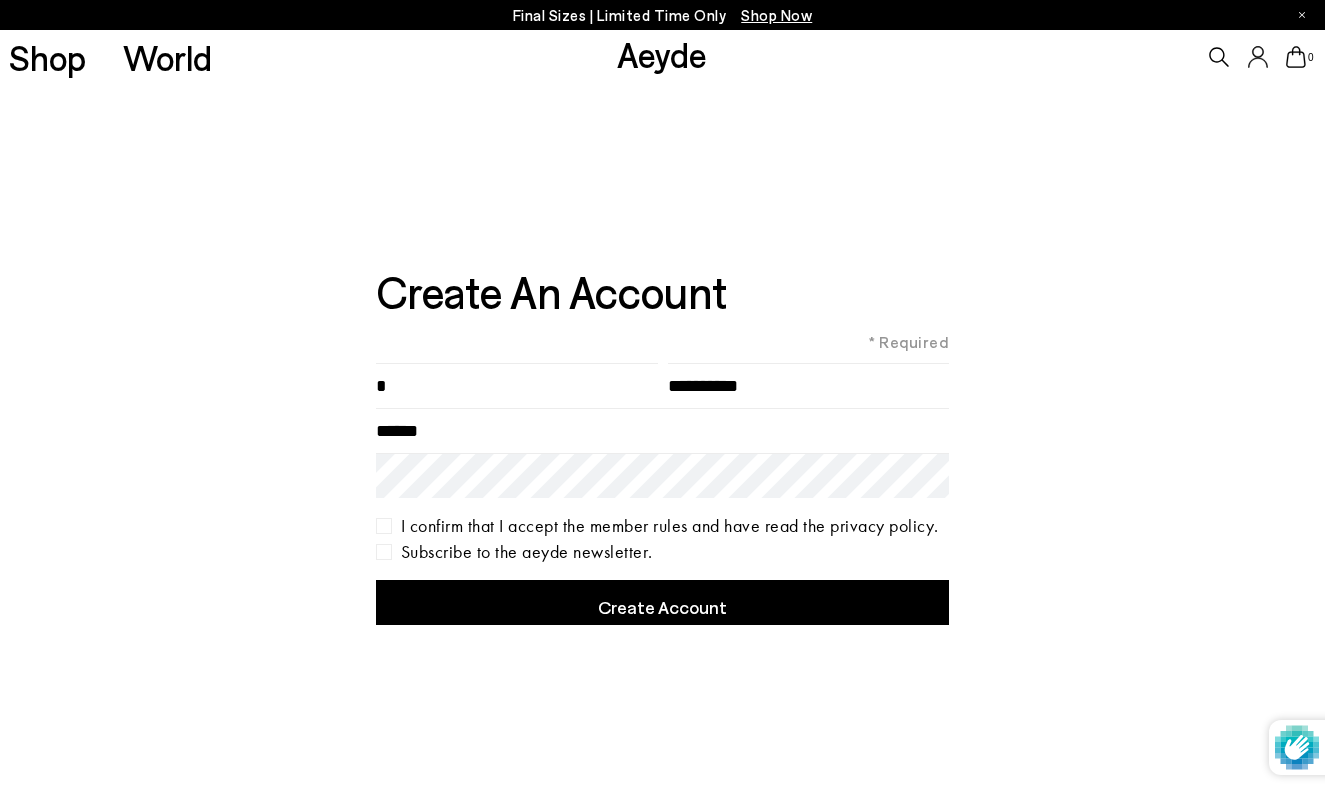 scroll, scrollTop: 0, scrollLeft: 0, axis: both 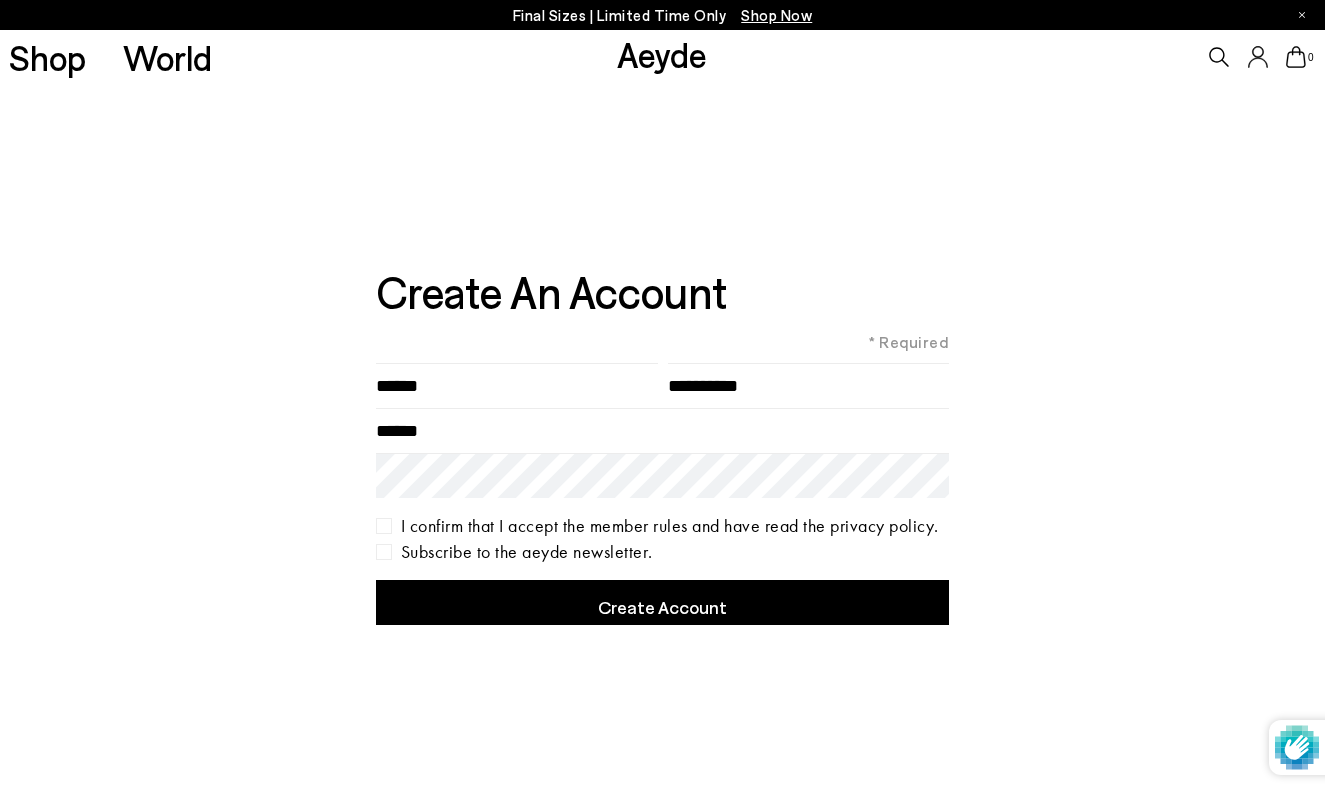 type on "*******" 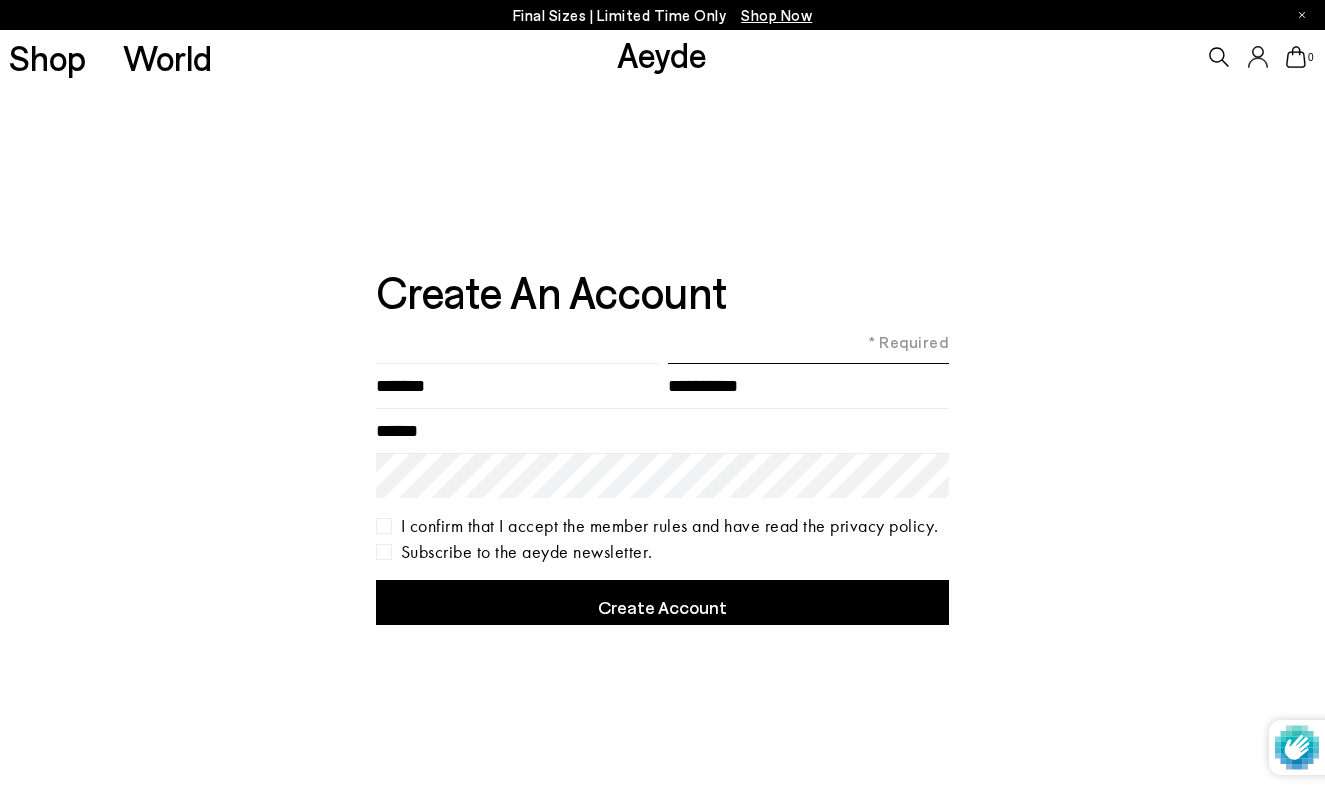 type on "********" 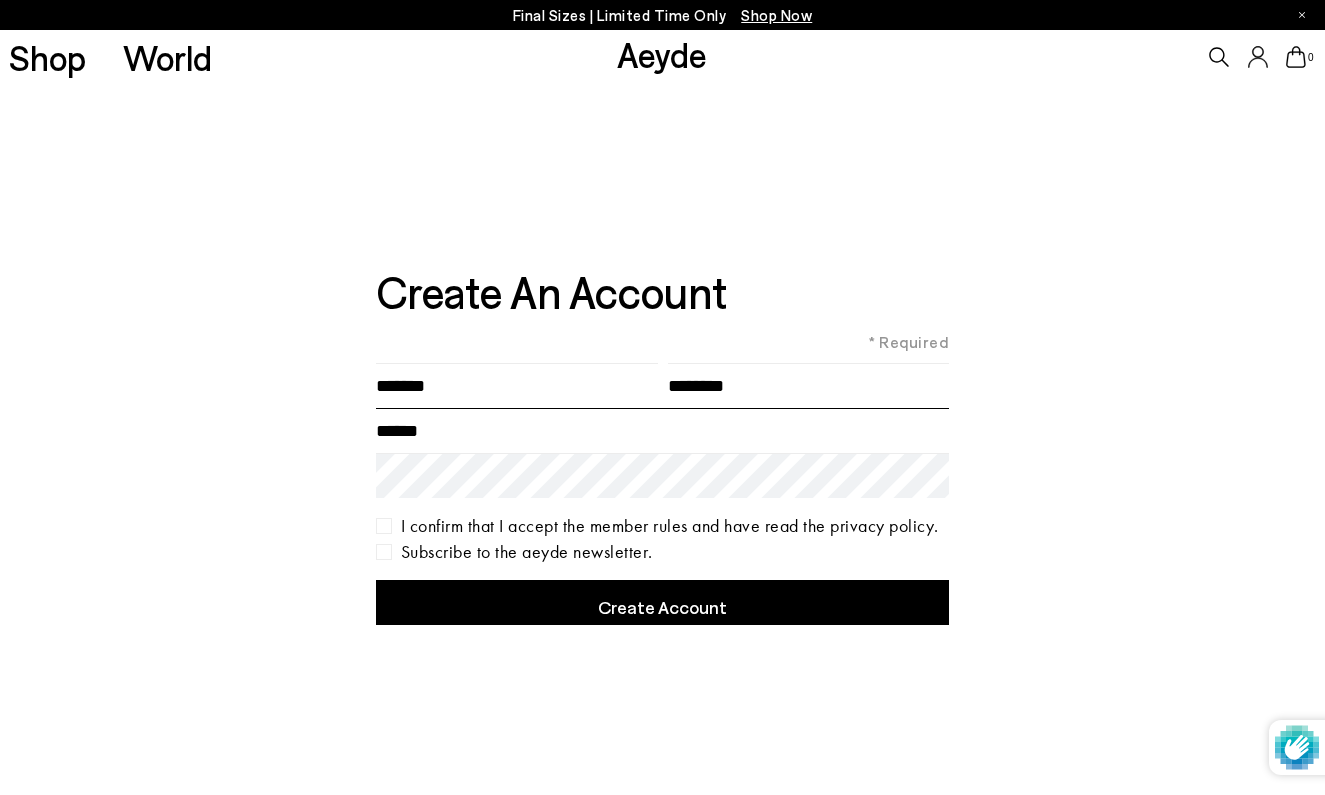 type on "**********" 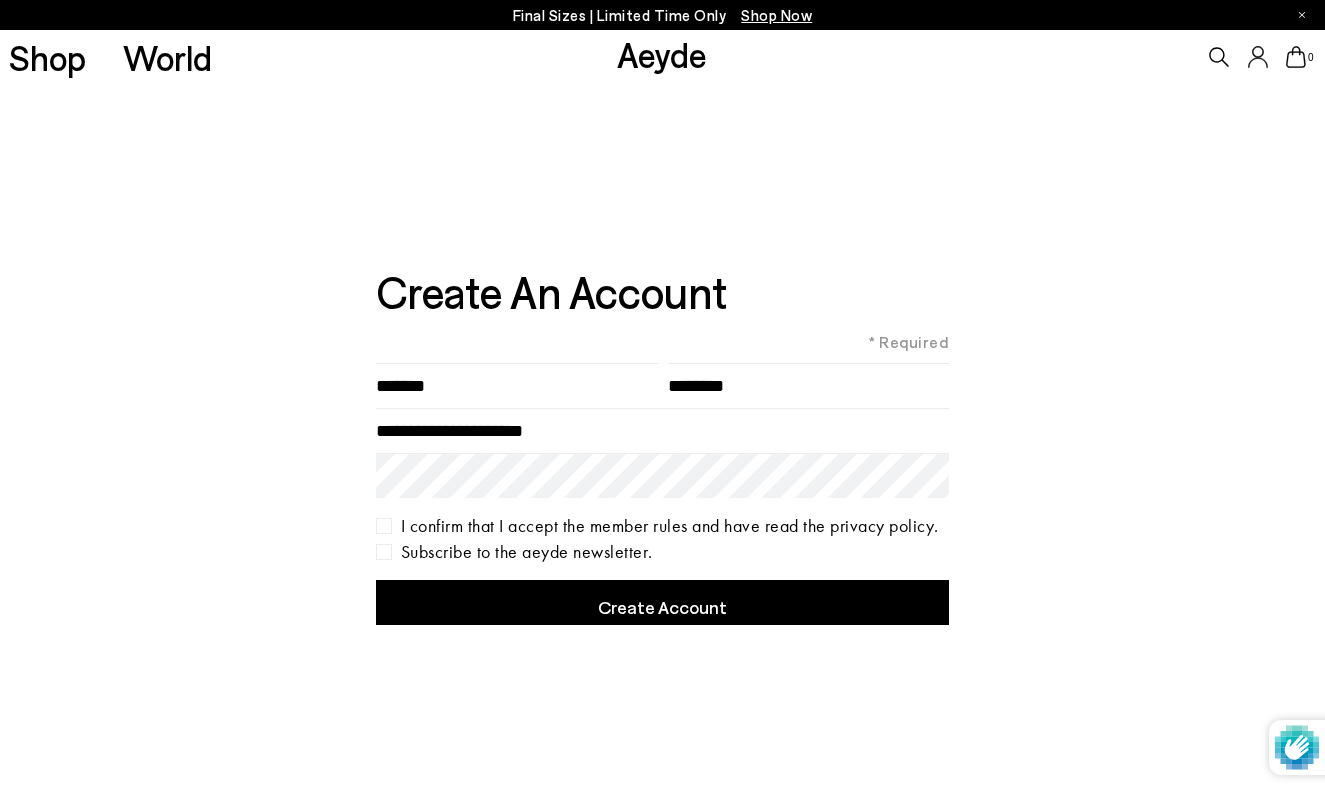 type on "*******" 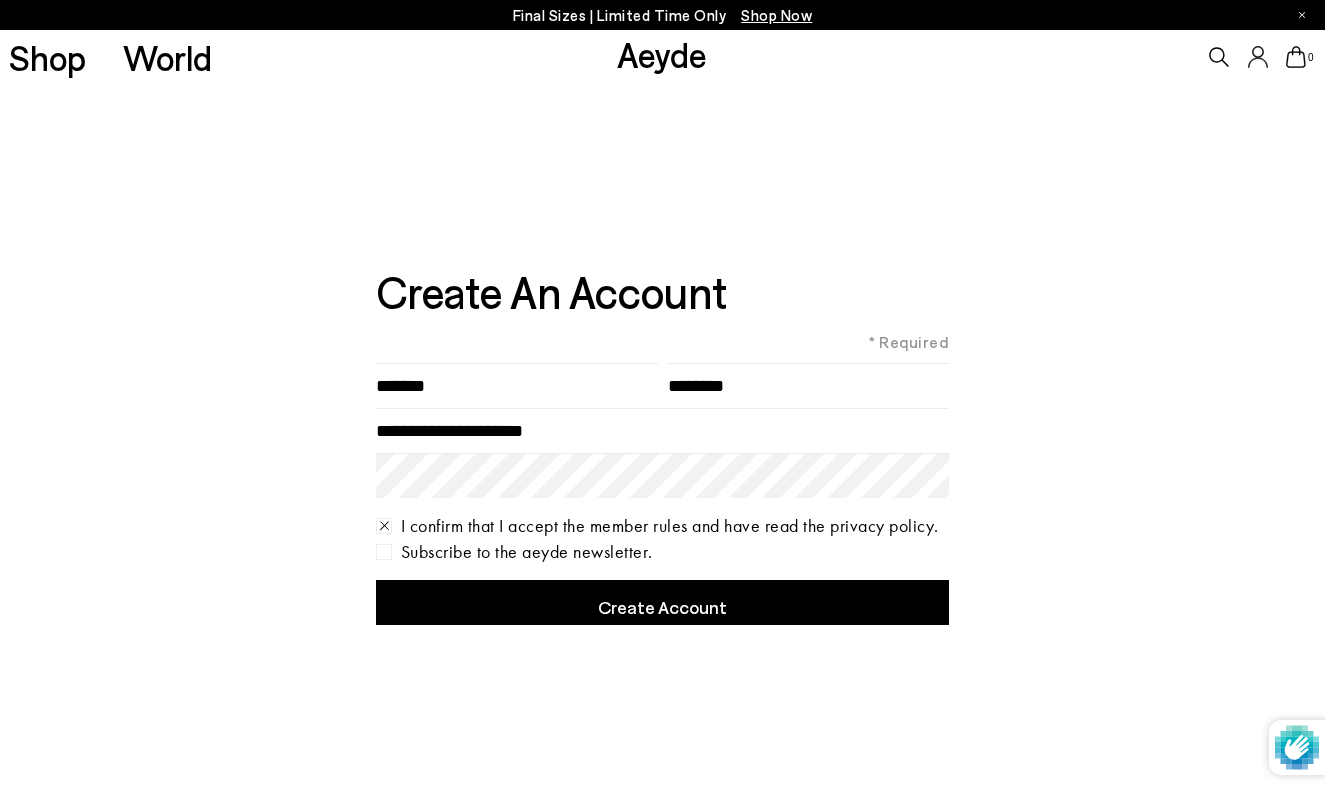 click on "Subscribe to the aeyde newsletter." at bounding box center [663, 552] 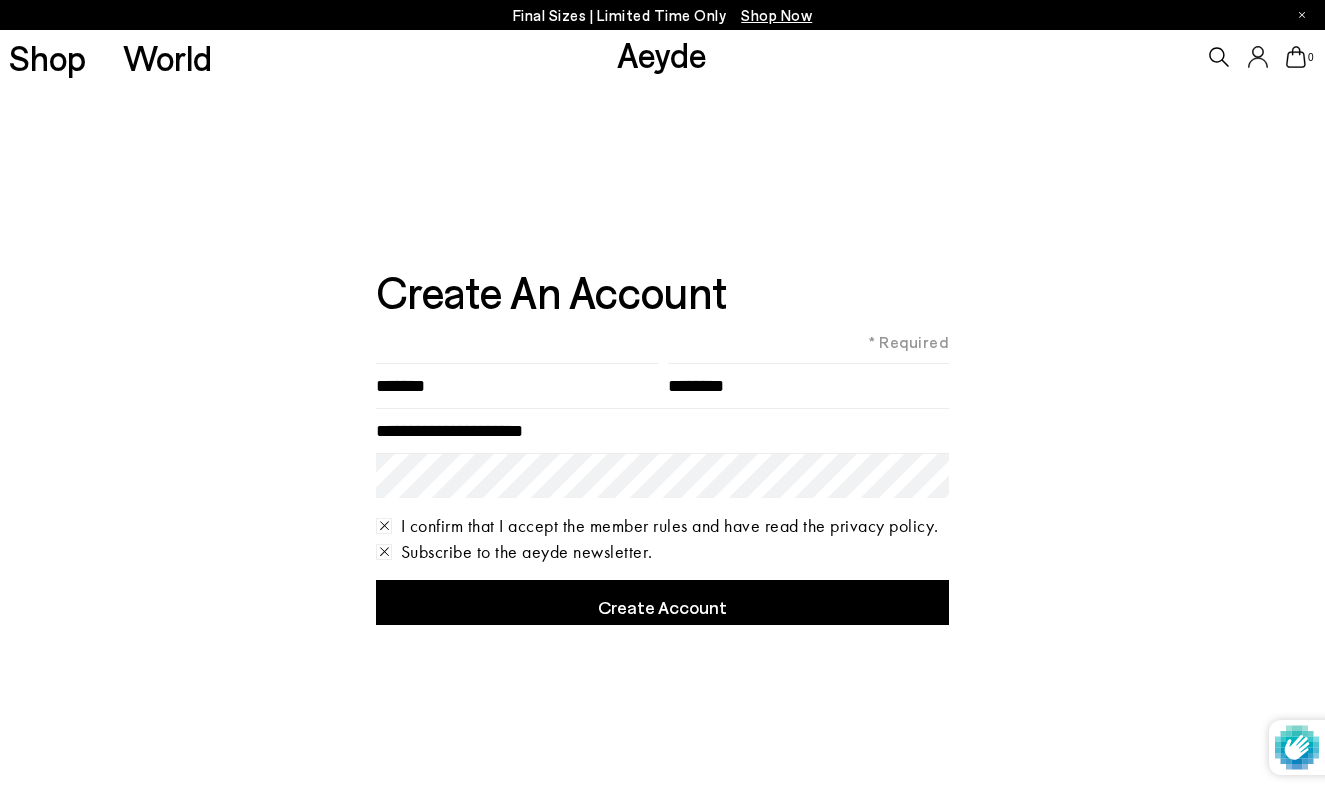 click on "Create Account" at bounding box center [663, 602] 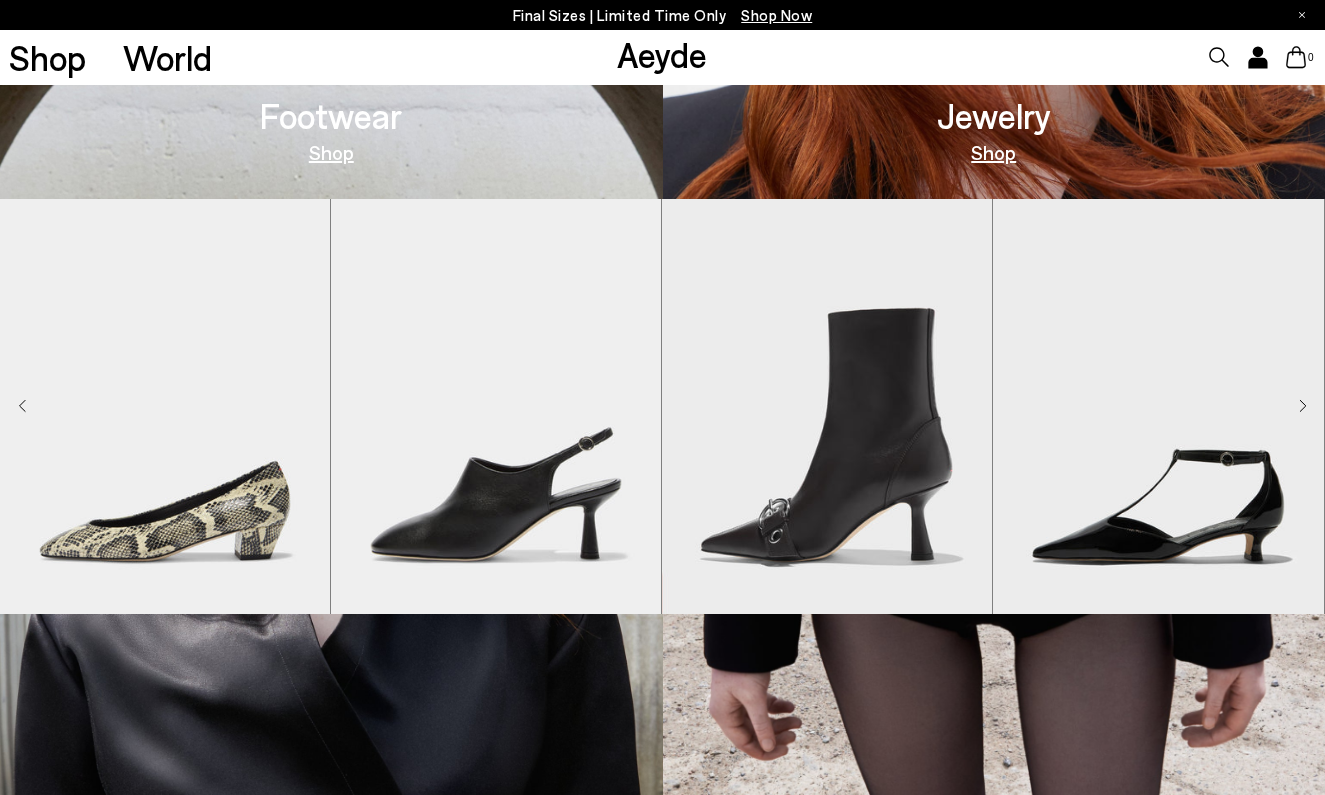 scroll, scrollTop: 1247, scrollLeft: 0, axis: vertical 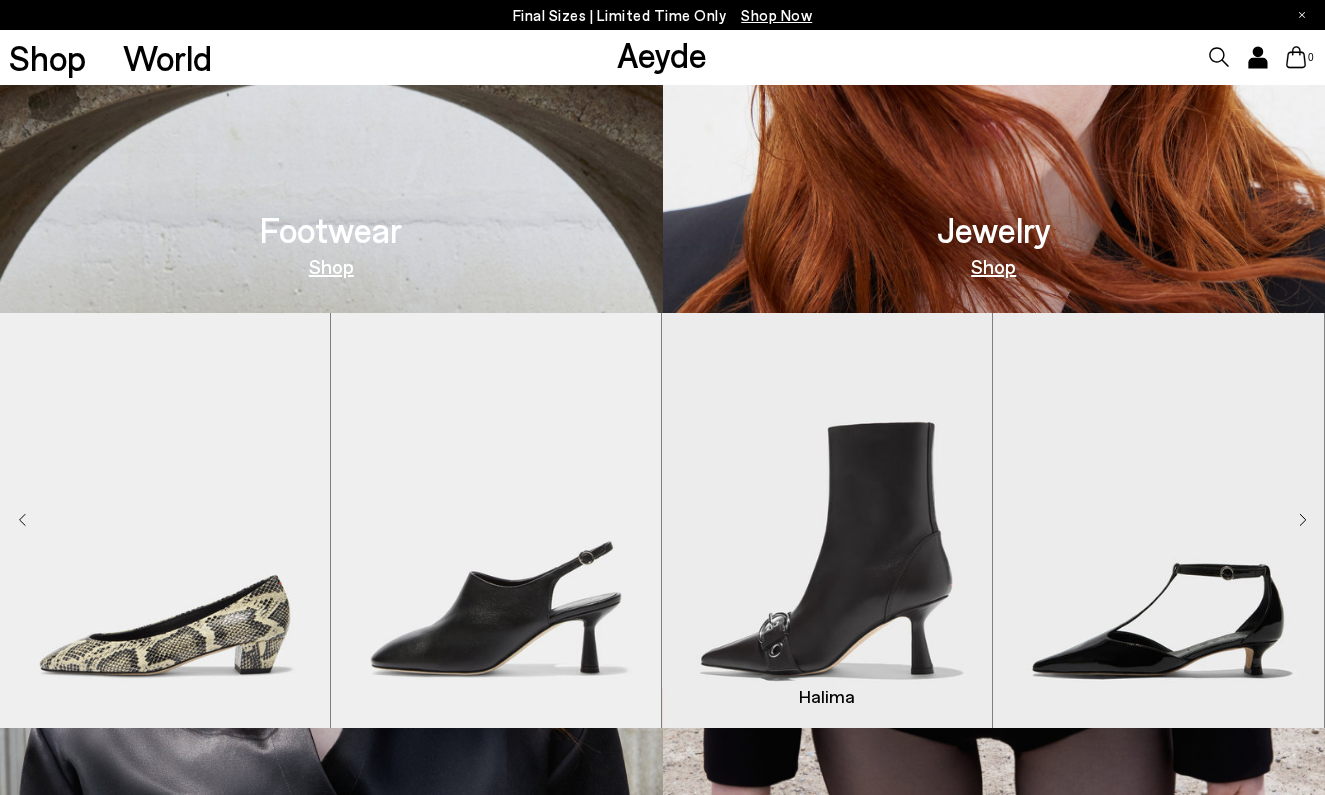 click at bounding box center (827, 520) 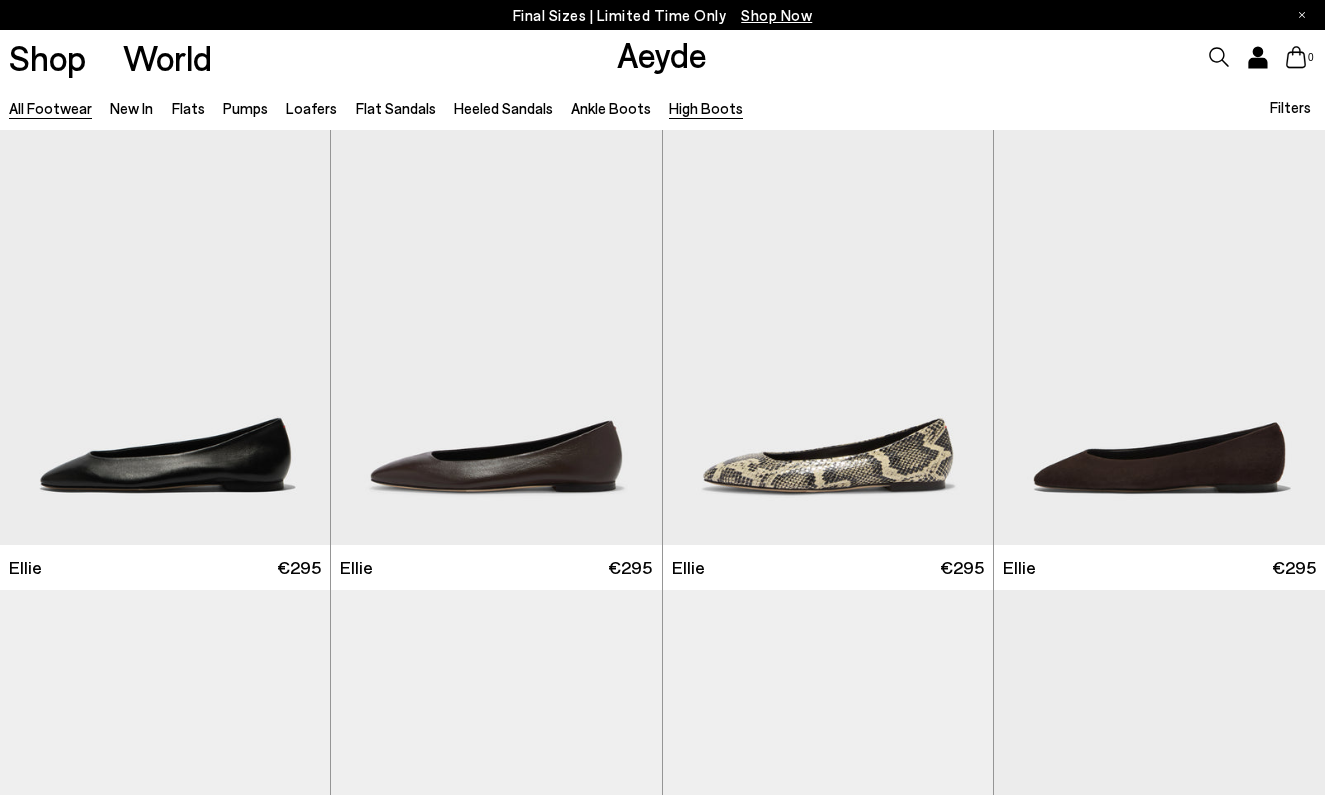 scroll, scrollTop: 0, scrollLeft: 0, axis: both 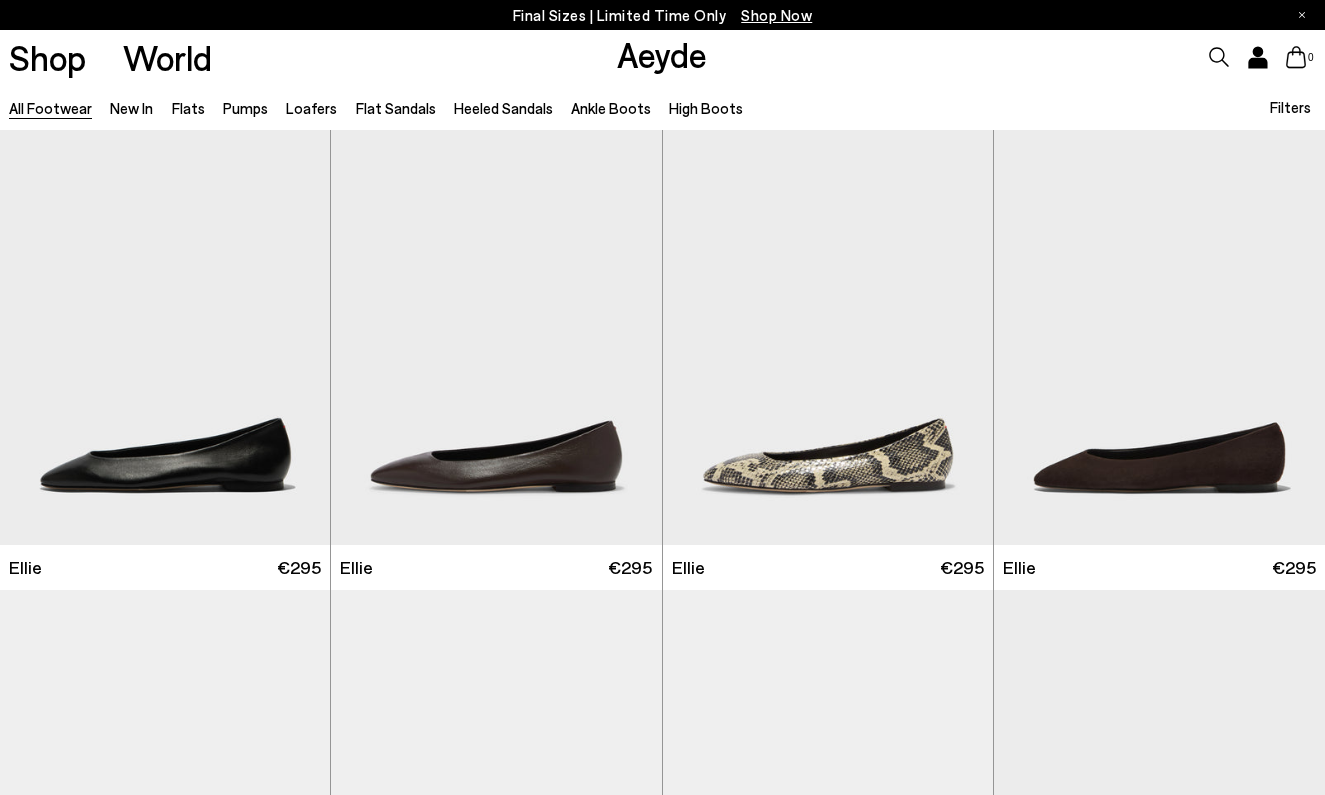 click on "Ankle Boots" at bounding box center [611, 108] 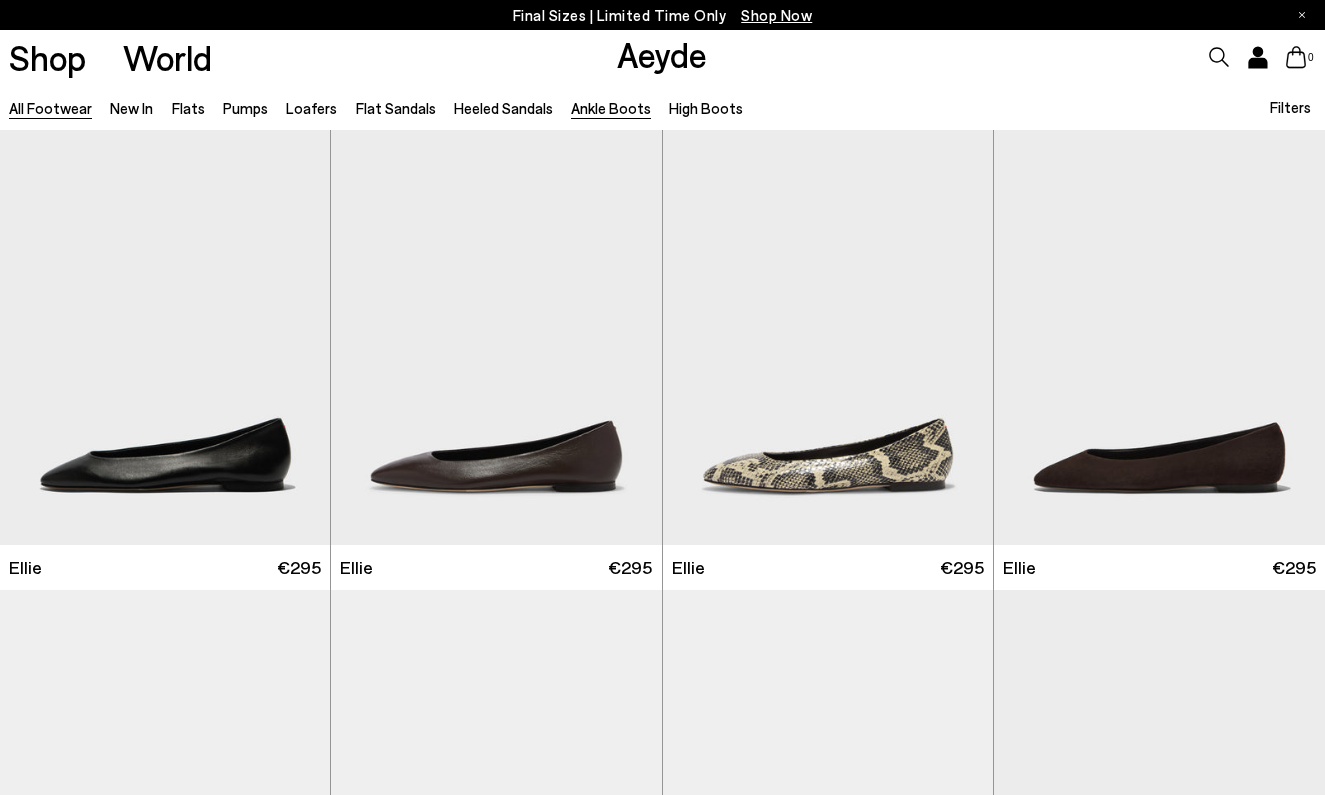 click on "Ankle Boots" at bounding box center [611, 108] 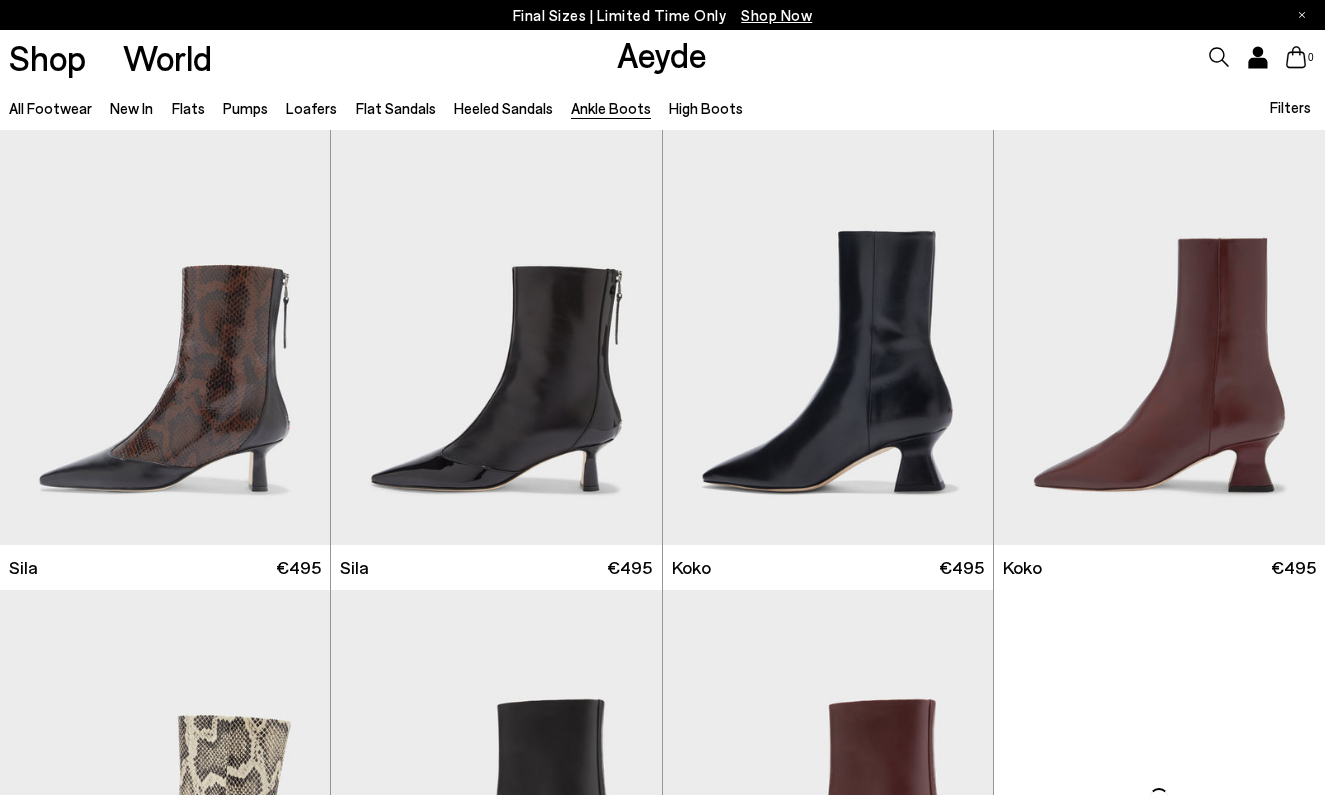 scroll, scrollTop: 0, scrollLeft: 0, axis: both 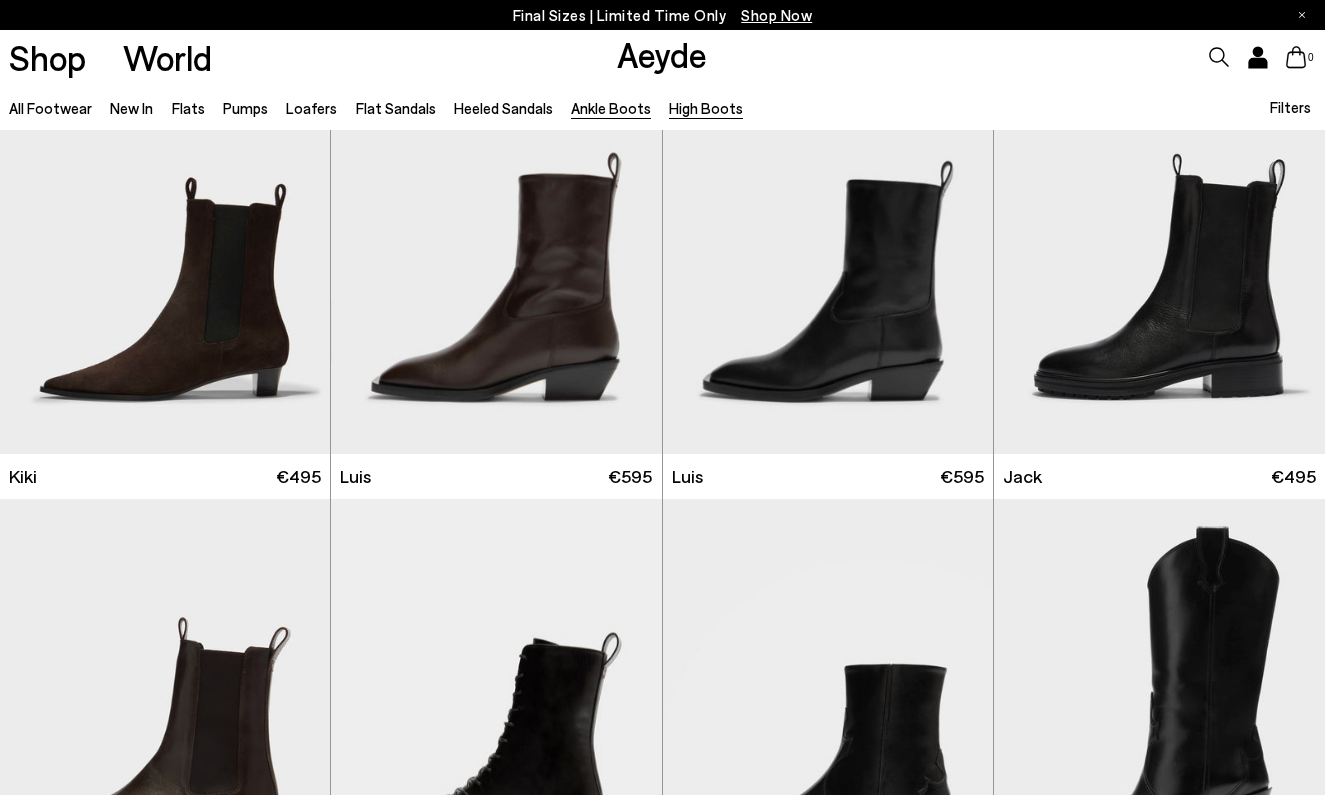 click on "High Boots" at bounding box center [706, 108] 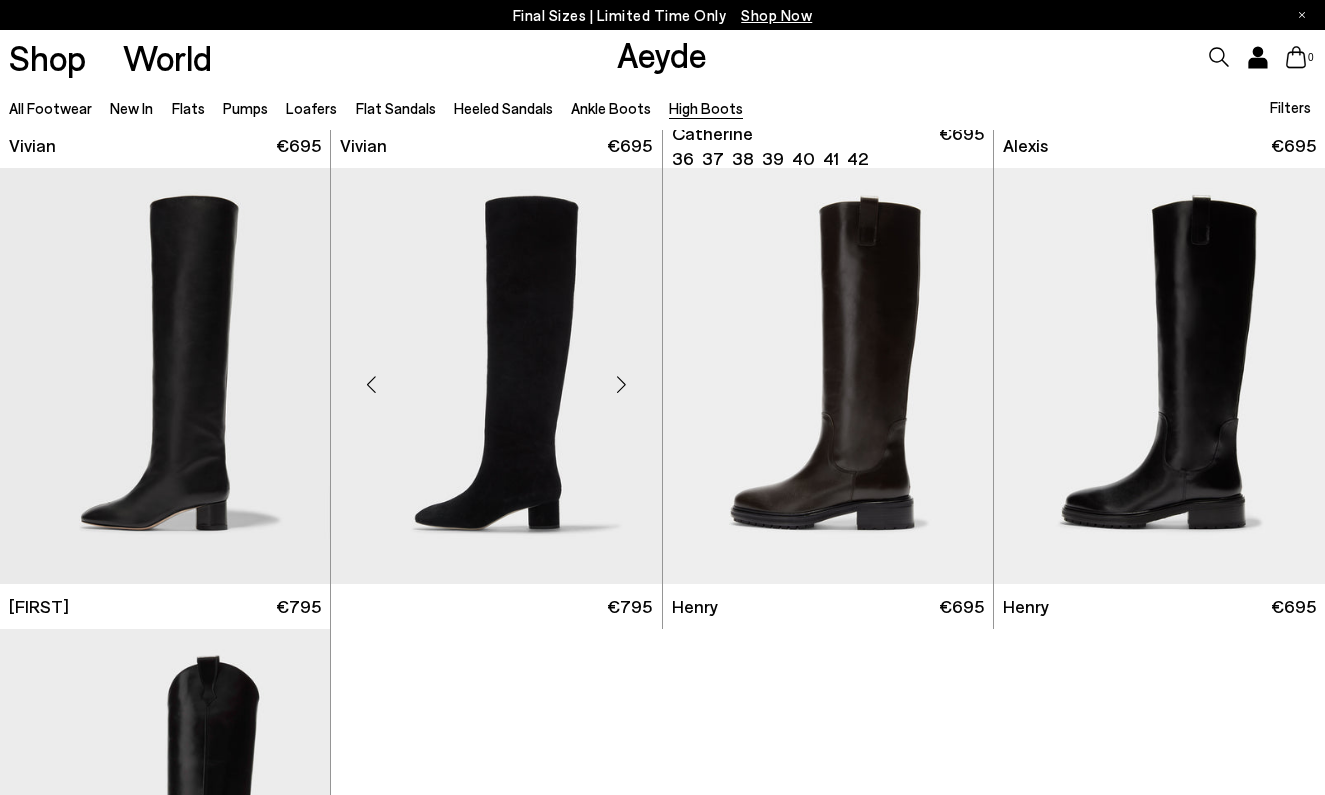 scroll, scrollTop: 423, scrollLeft: 0, axis: vertical 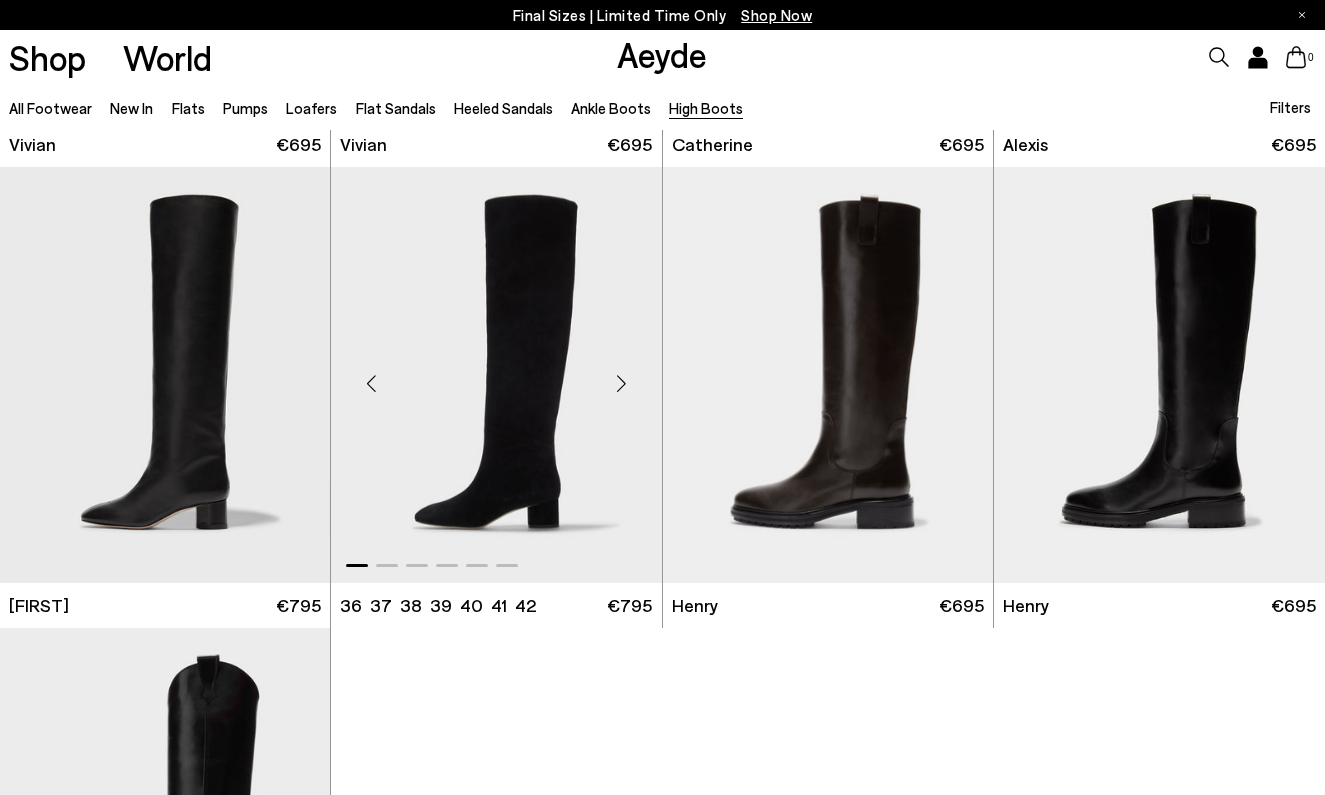 click at bounding box center (622, 383) 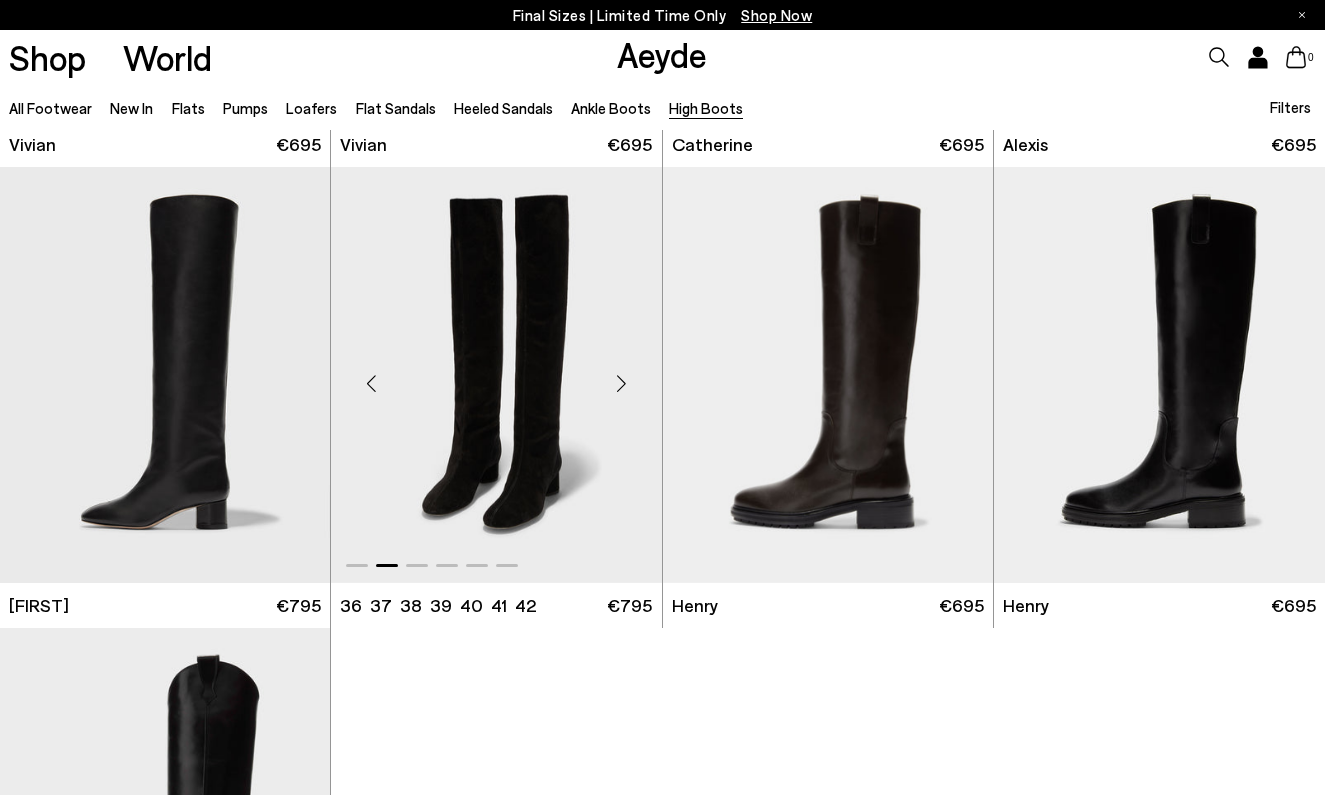 click at bounding box center [622, 383] 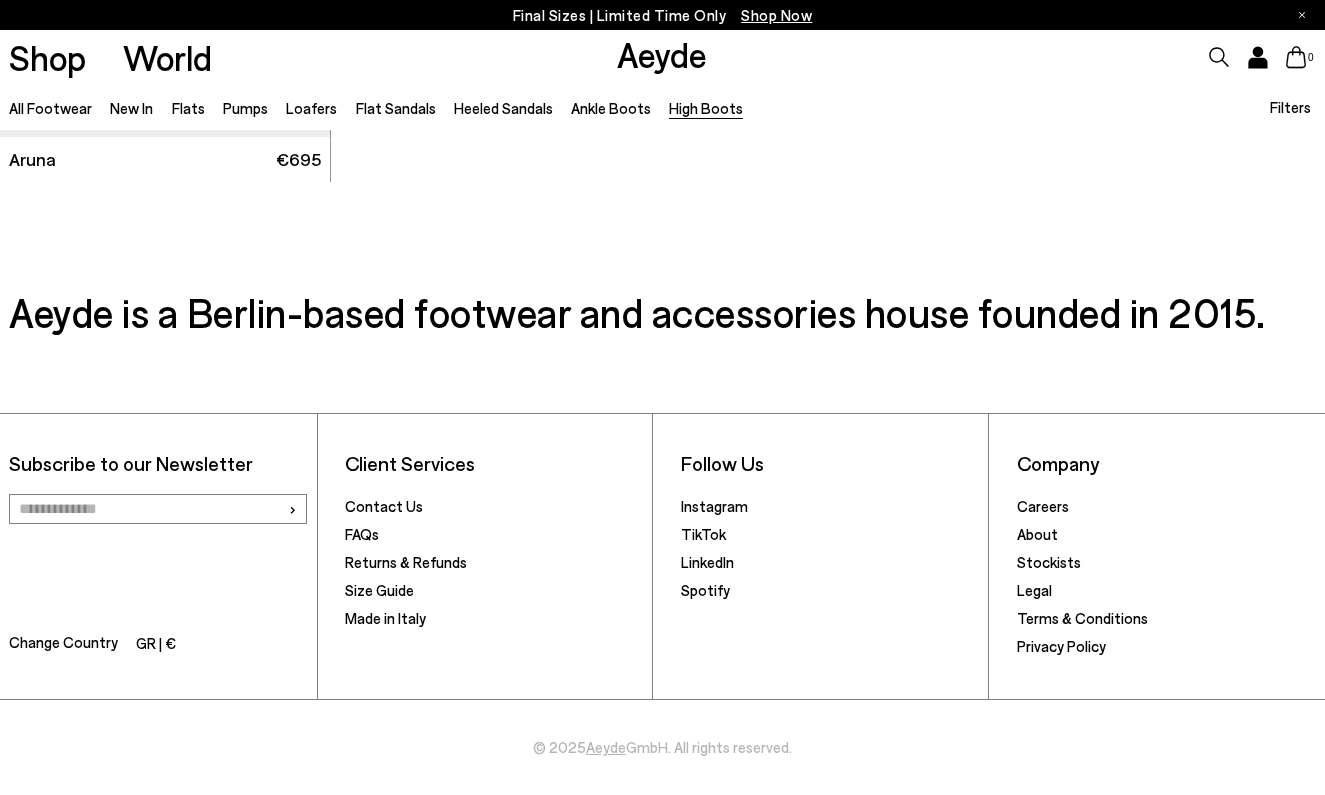scroll, scrollTop: 1328, scrollLeft: 0, axis: vertical 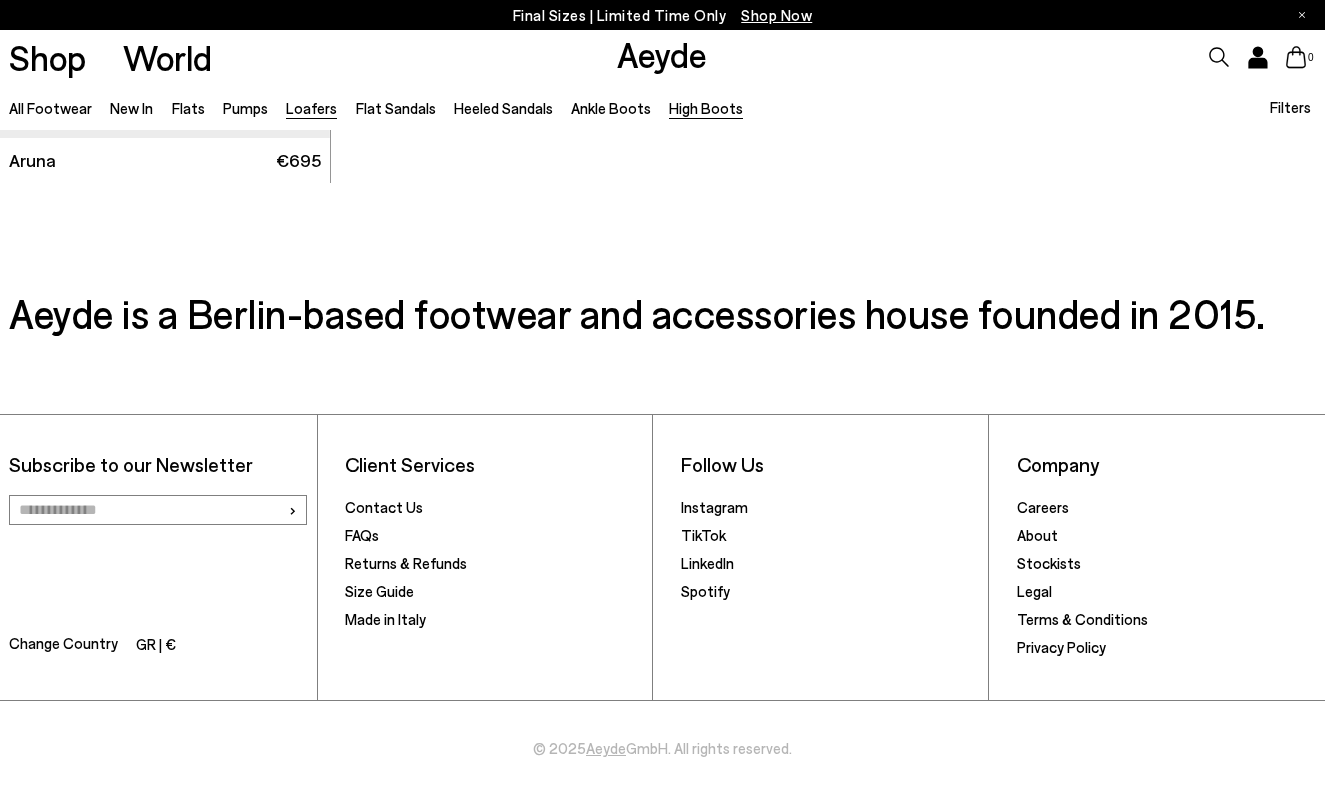 click on "Loafers" at bounding box center [311, 108] 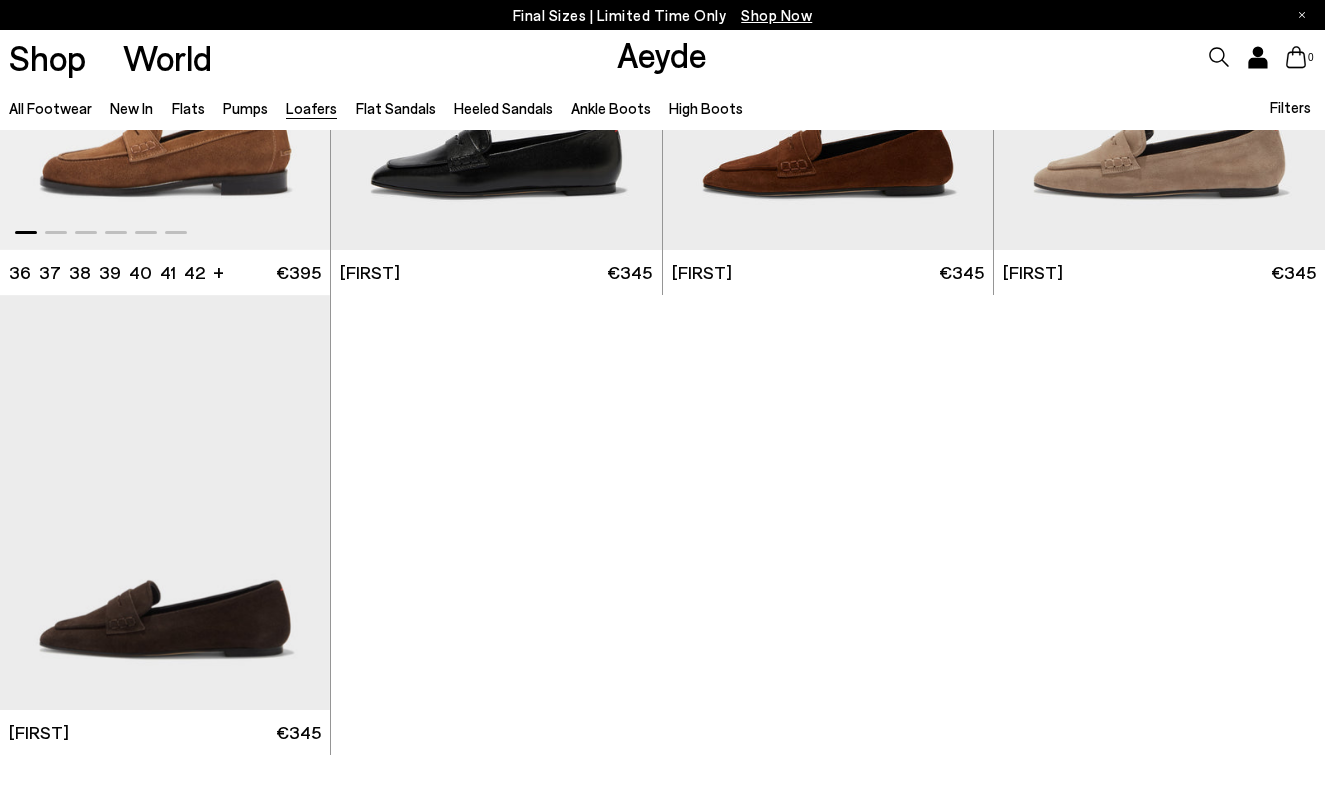 scroll, scrollTop: 2290, scrollLeft: 0, axis: vertical 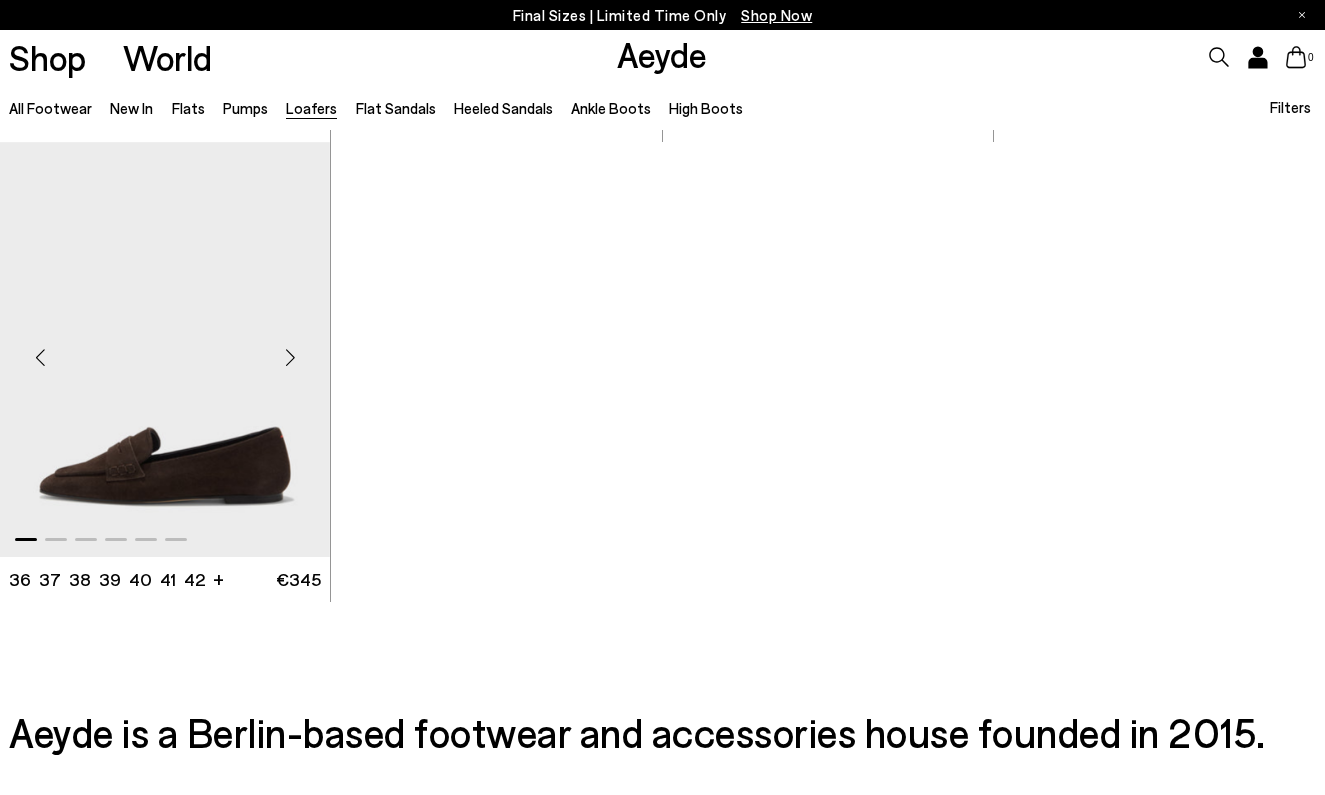 click at bounding box center [290, 357] 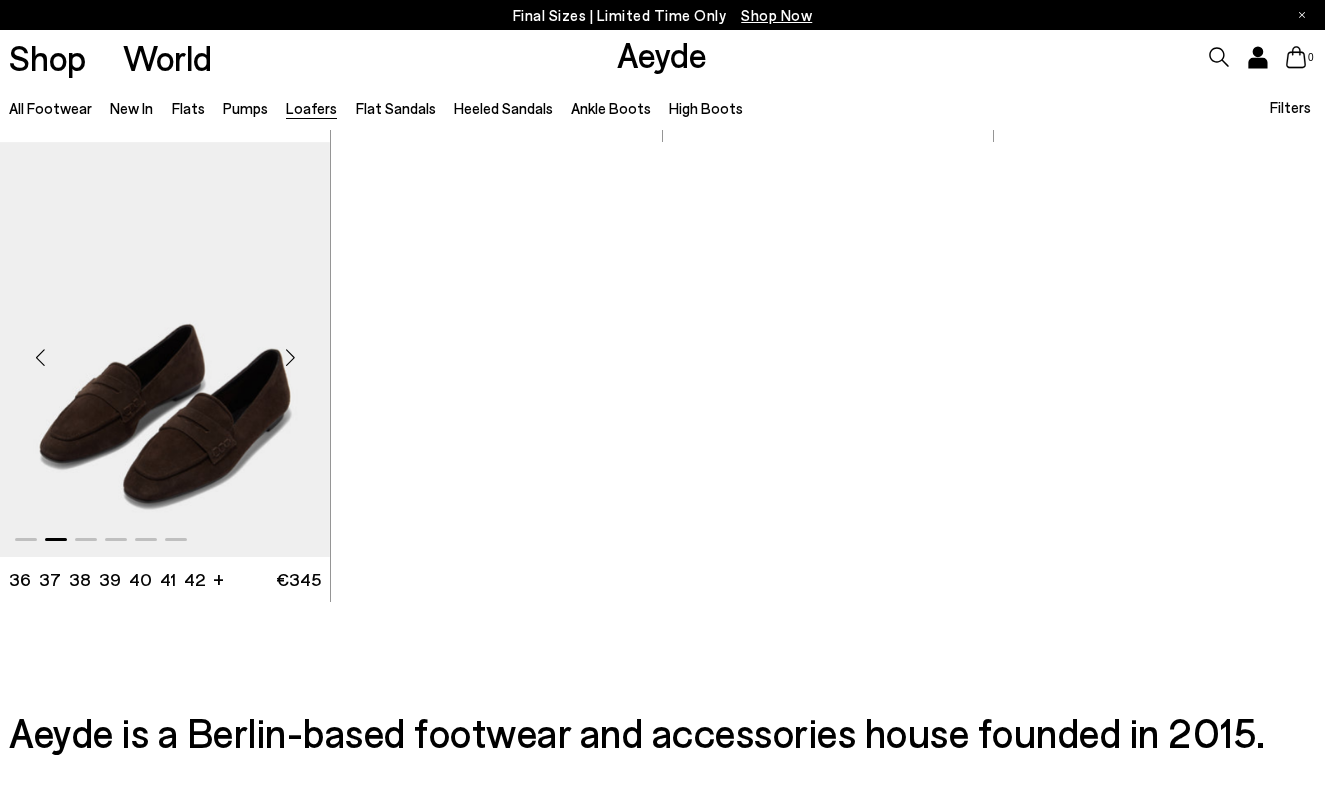 click at bounding box center [165, 349] 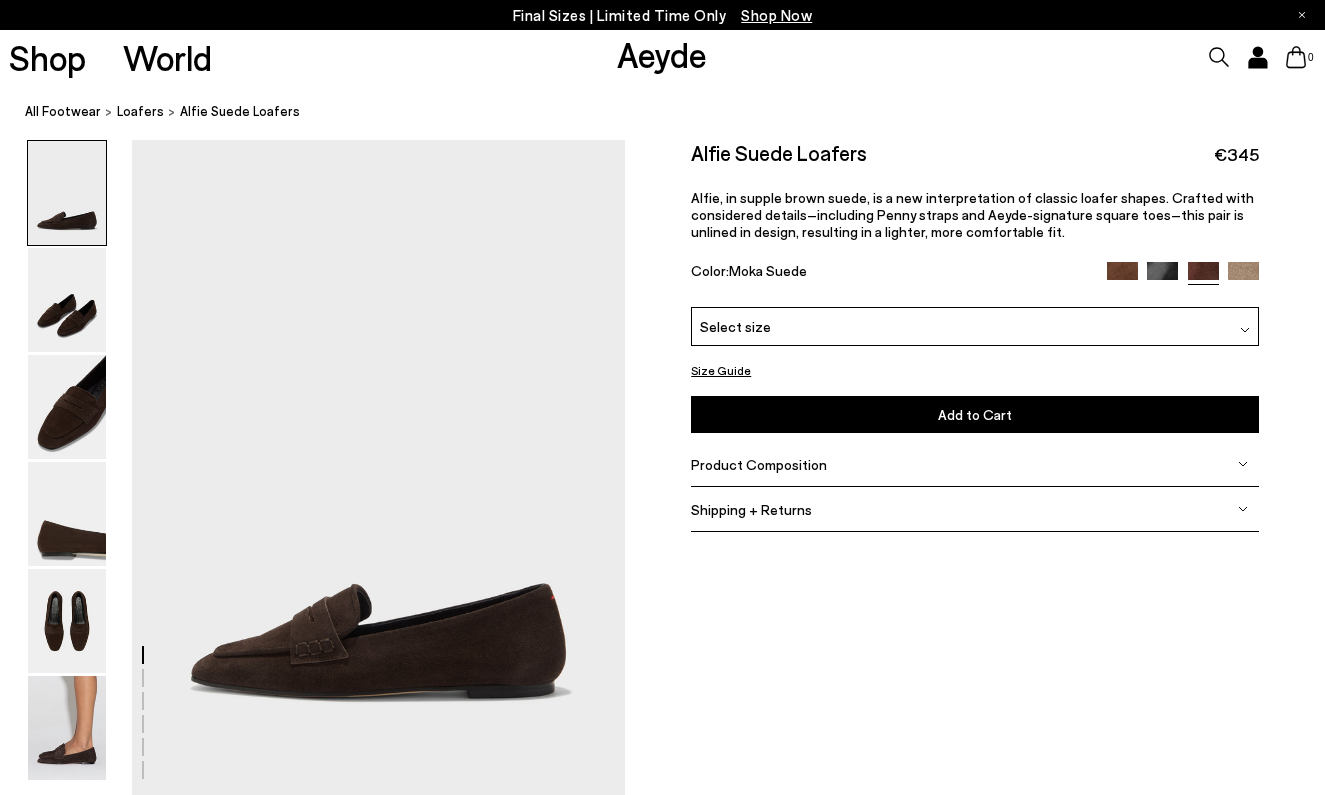 scroll, scrollTop: 0, scrollLeft: 0, axis: both 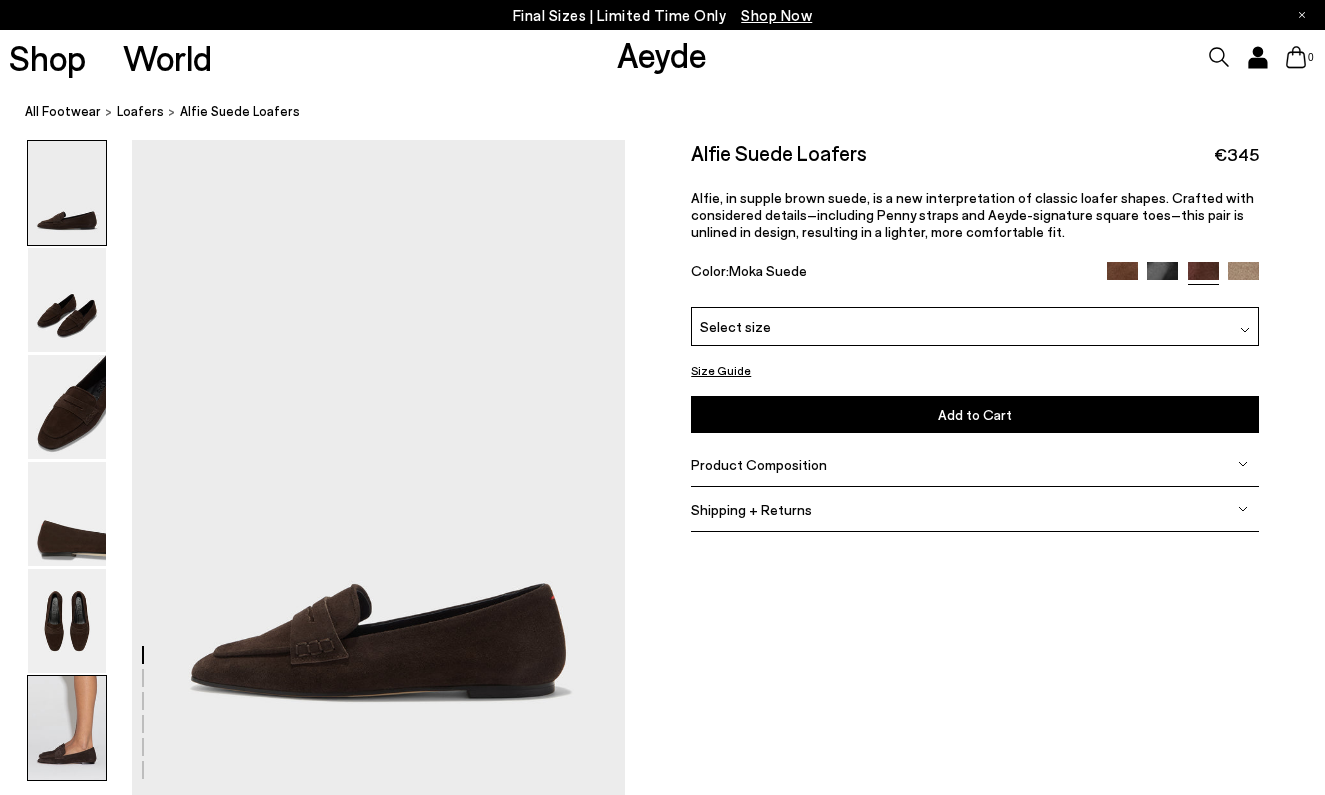 click at bounding box center [67, 728] 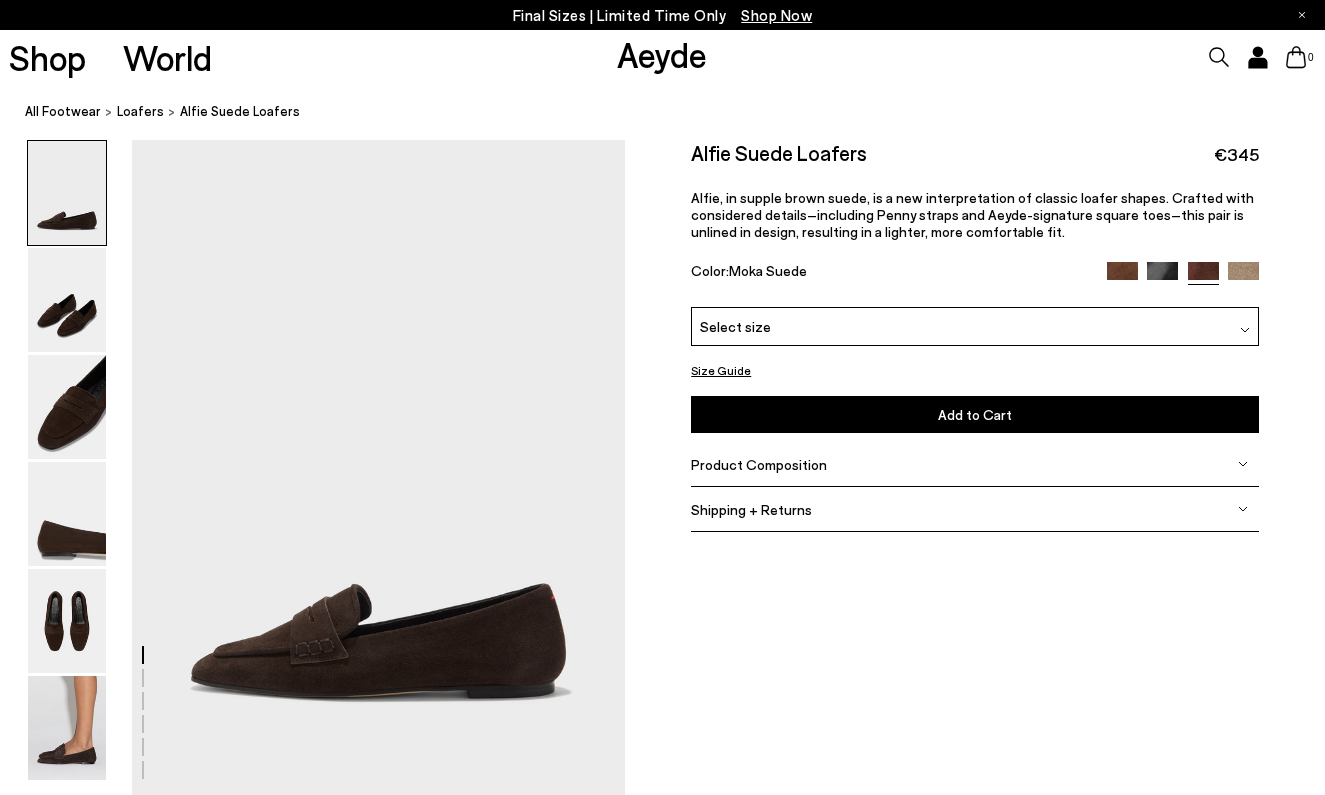 scroll, scrollTop: 3438, scrollLeft: 0, axis: vertical 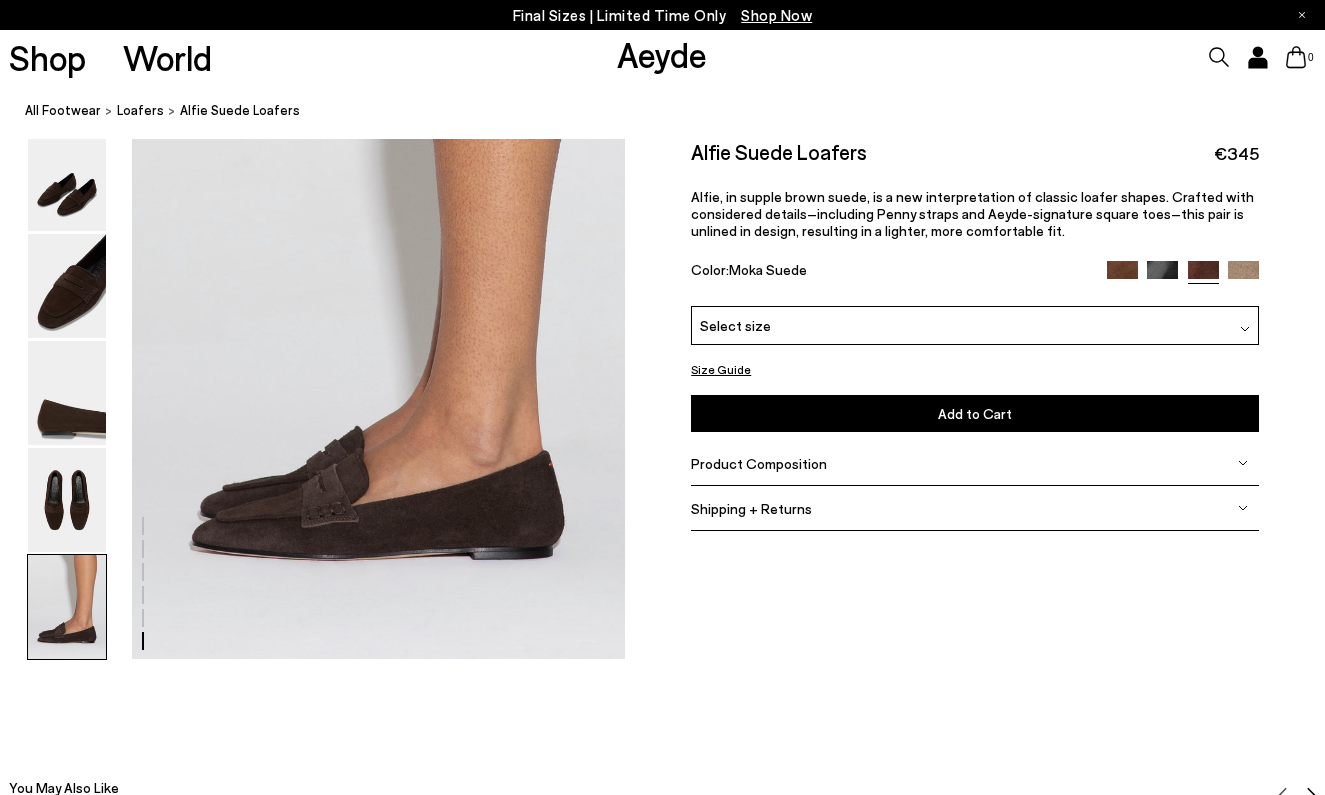 click at bounding box center (67, 606) 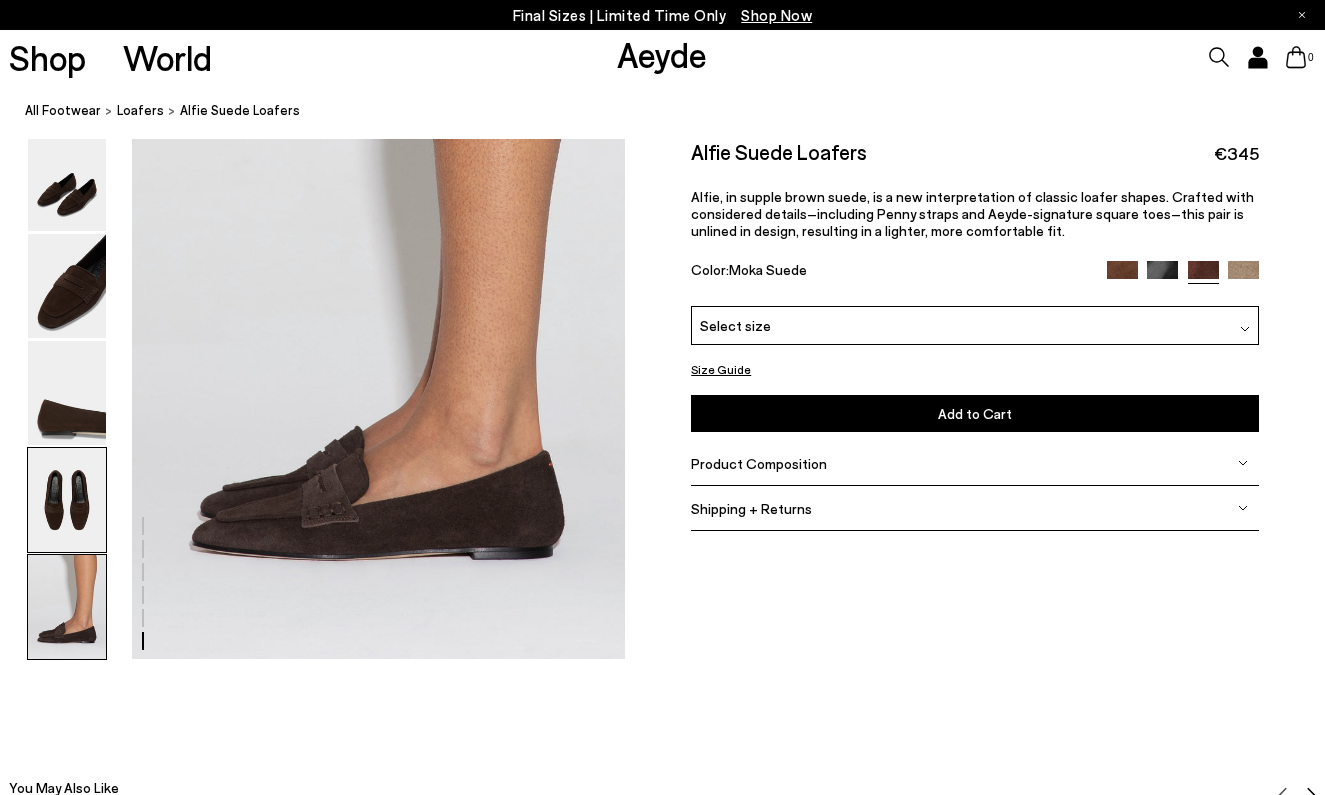 click at bounding box center [67, 499] 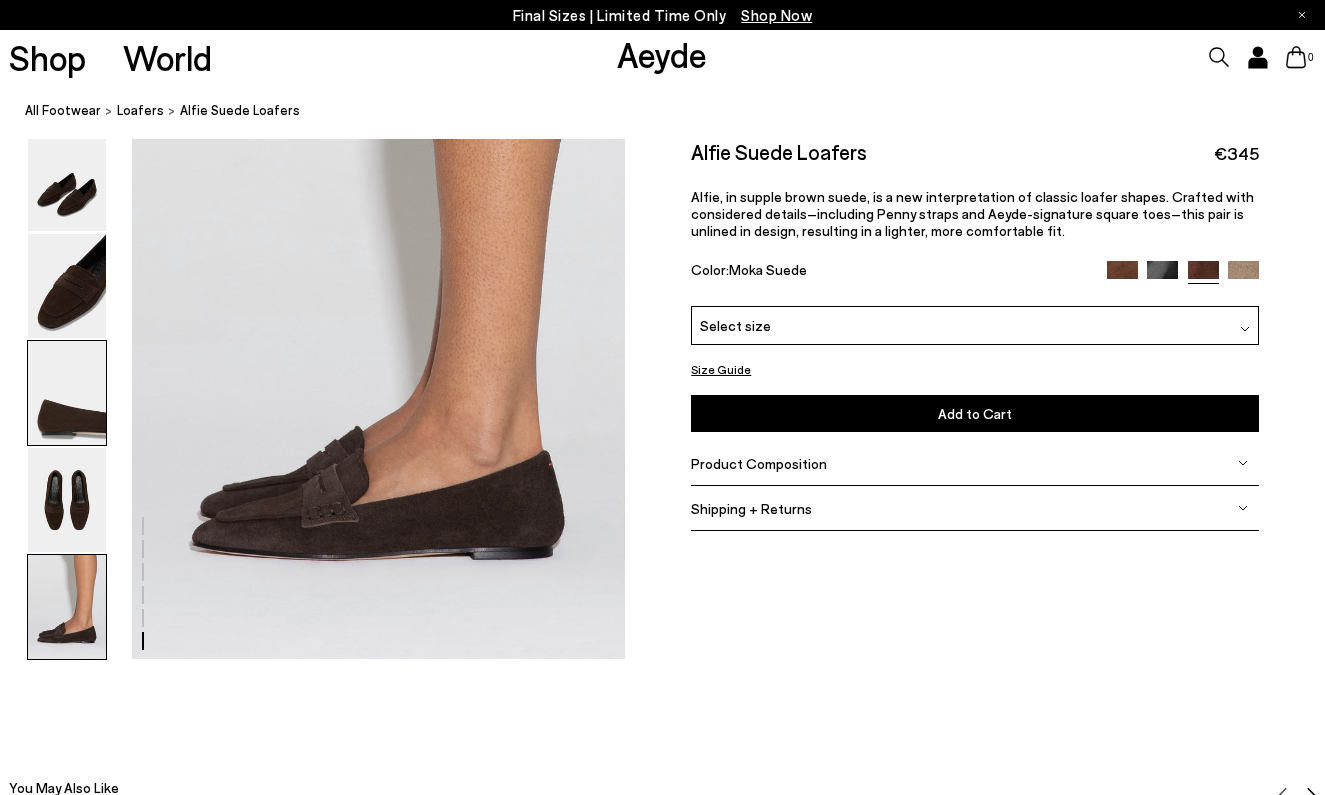 scroll, scrollTop: 2641, scrollLeft: 0, axis: vertical 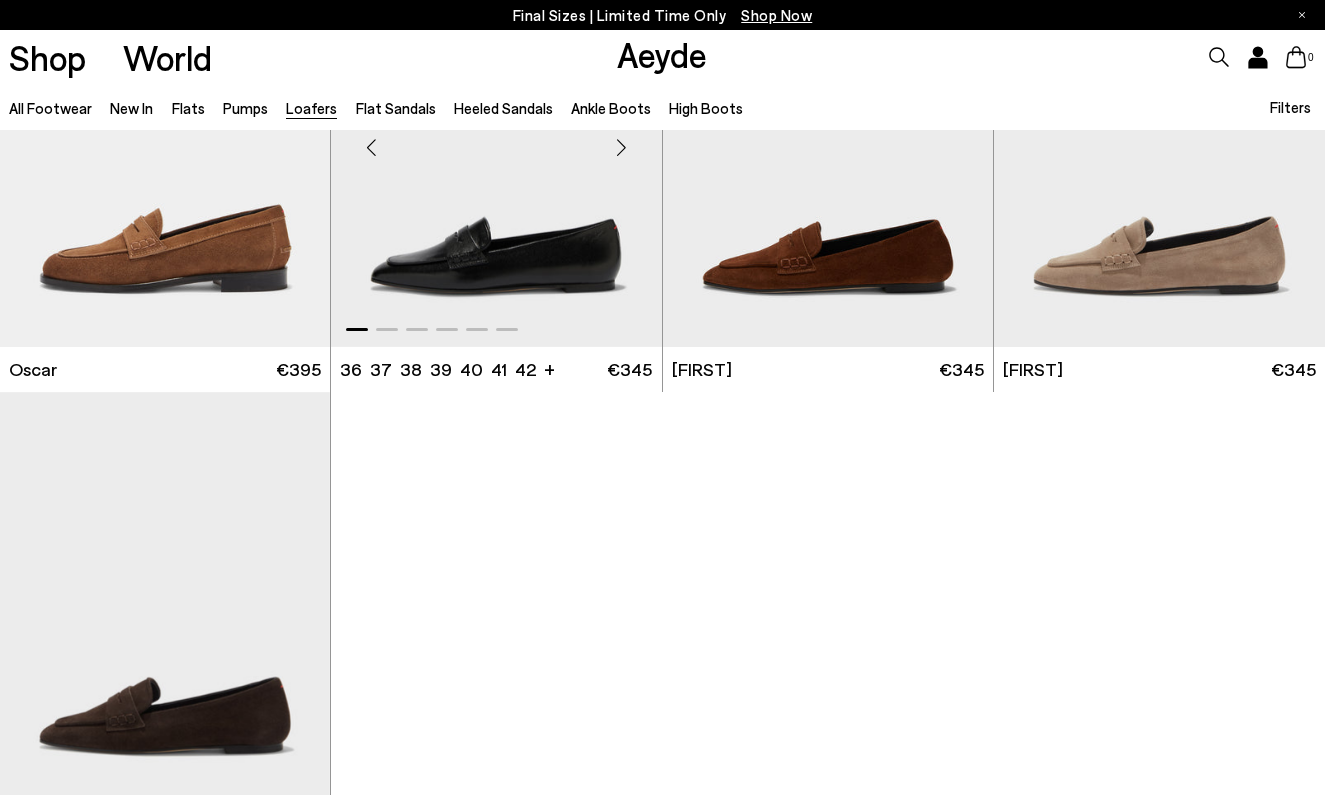 click at bounding box center [622, 147] 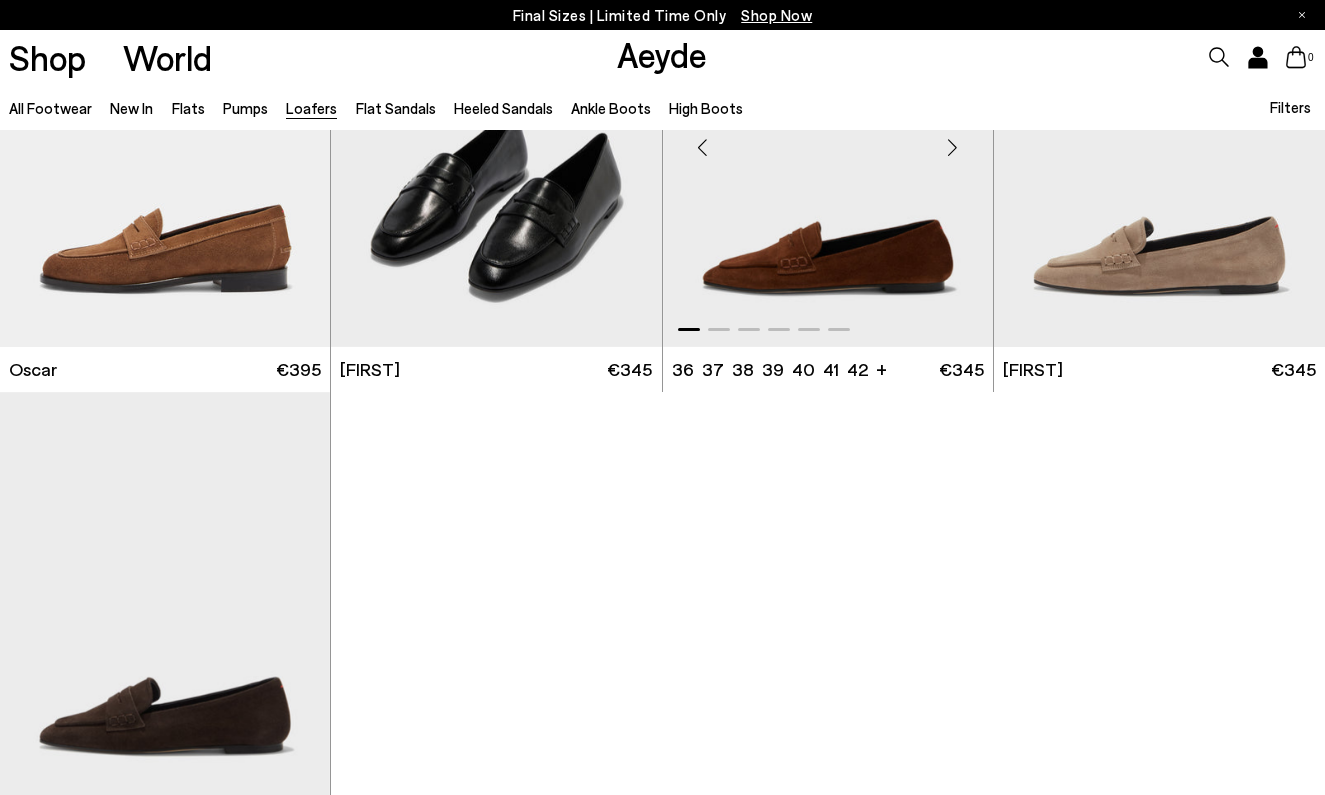 click at bounding box center (953, 147) 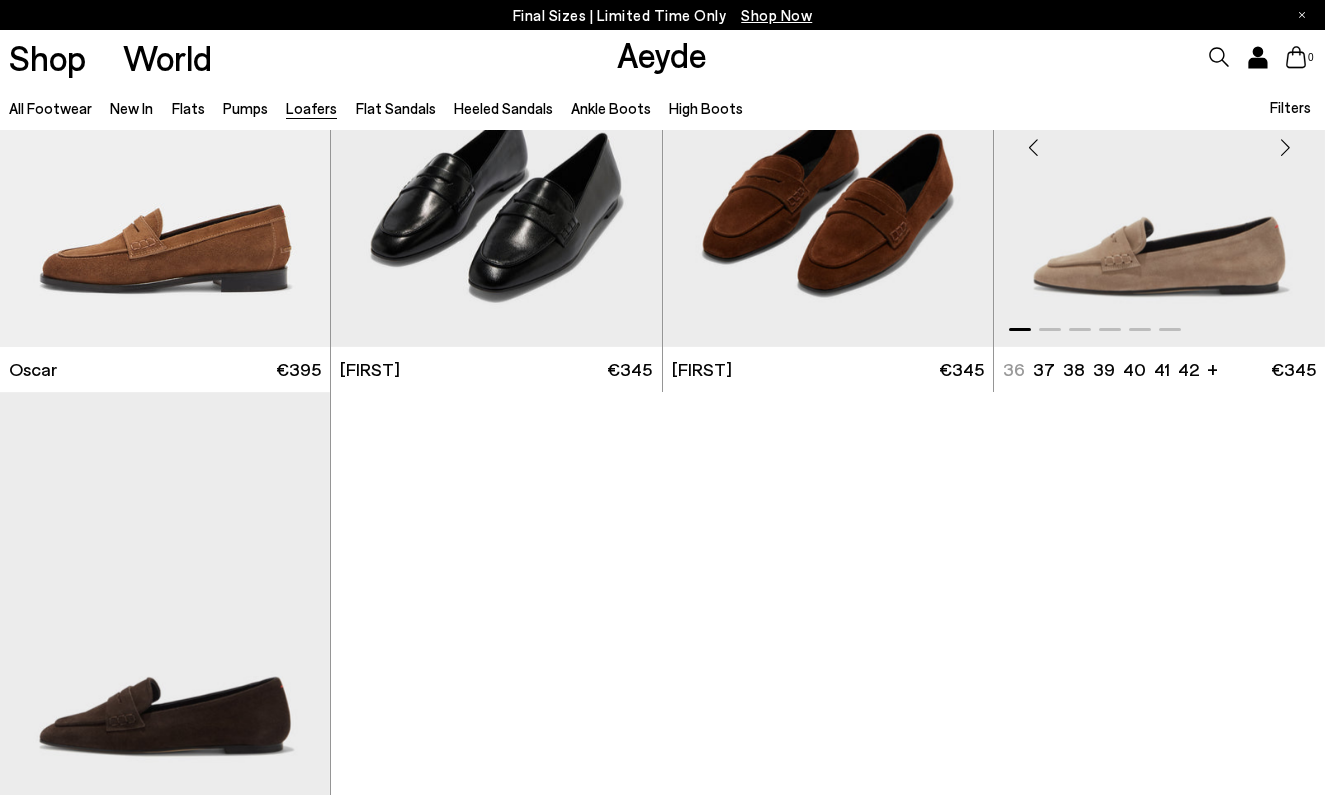 click at bounding box center (1285, 147) 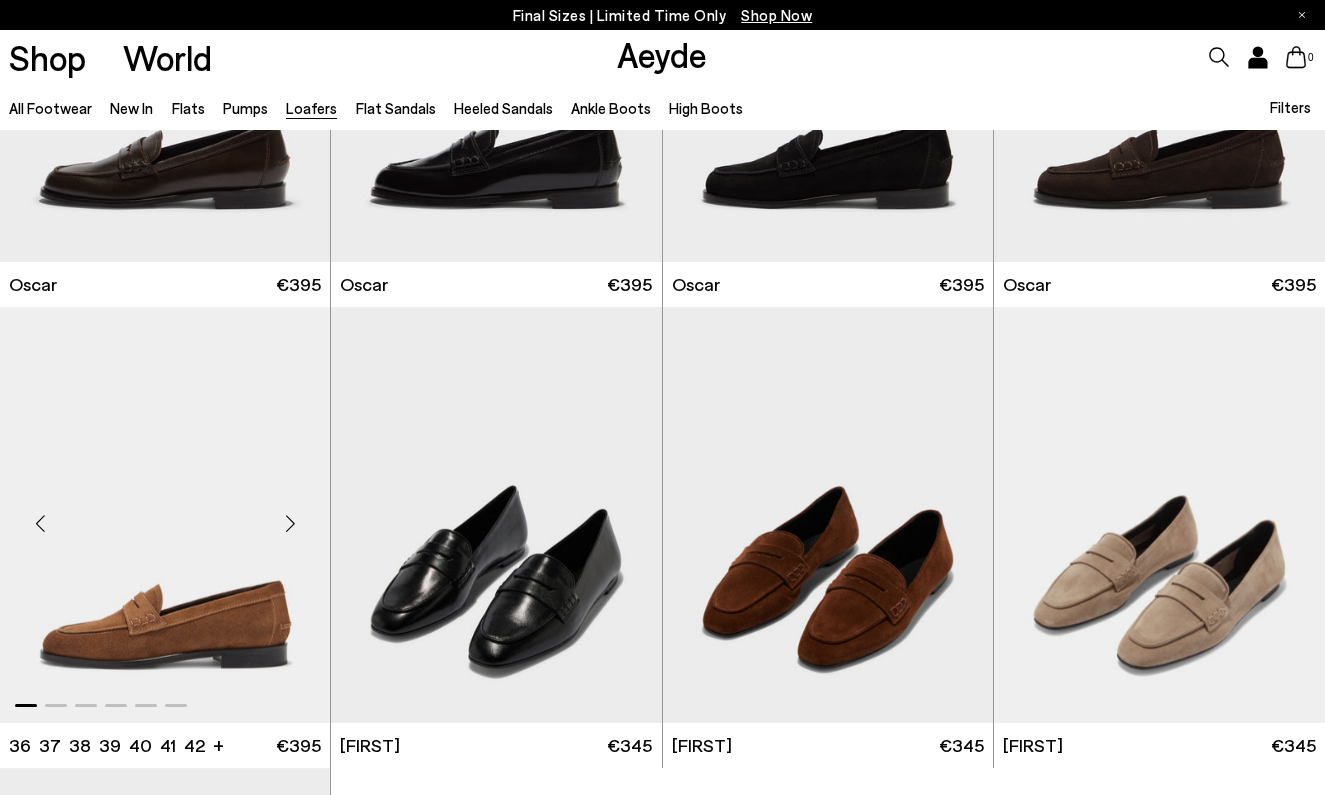 scroll, scrollTop: 1507, scrollLeft: 0, axis: vertical 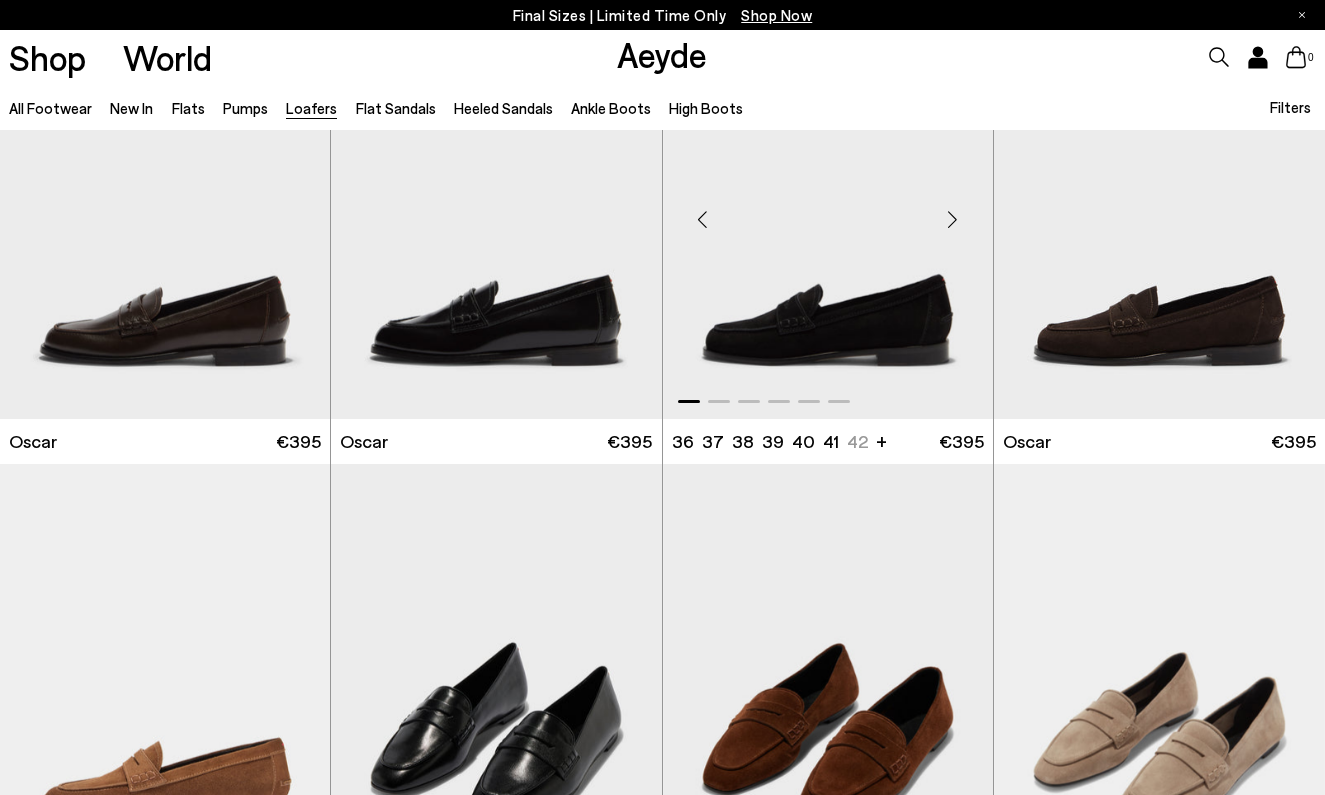 click at bounding box center [953, 220] 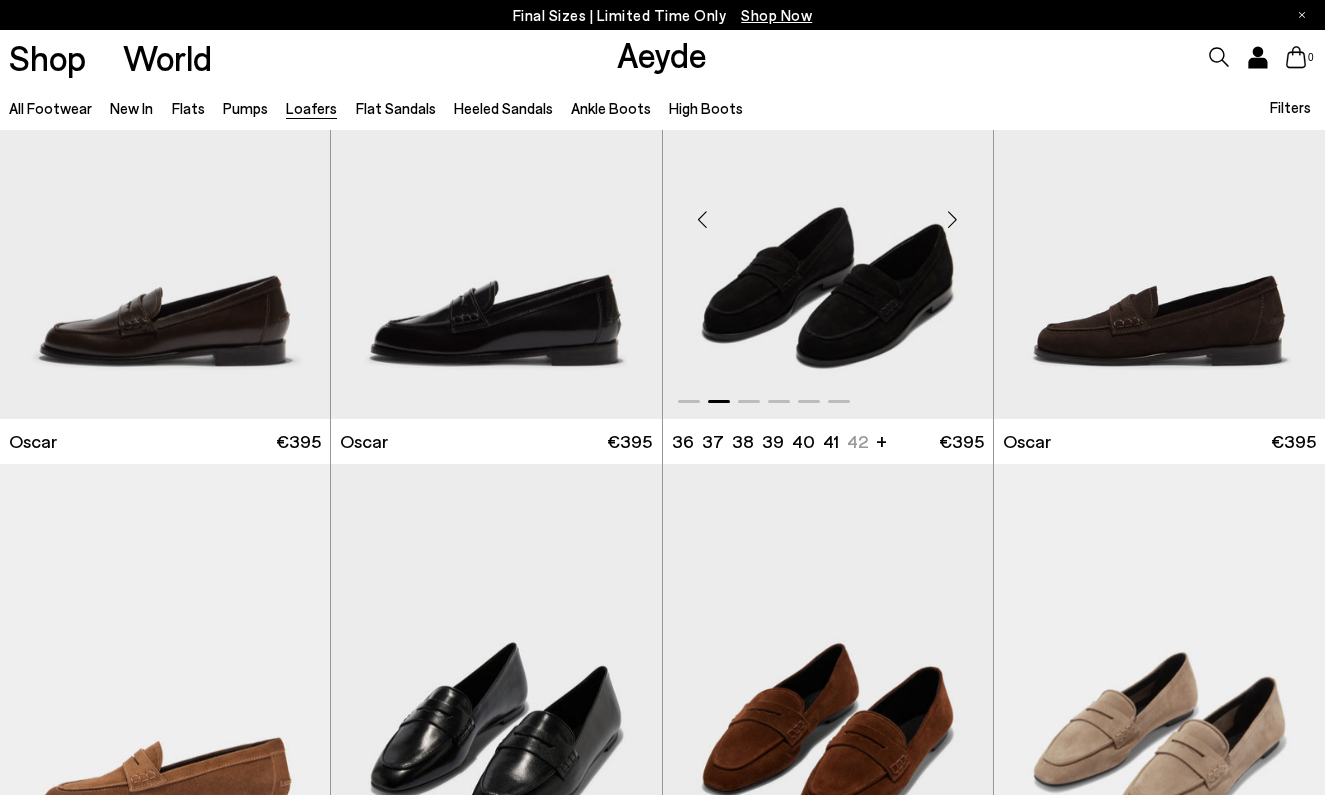click at bounding box center [828, 211] 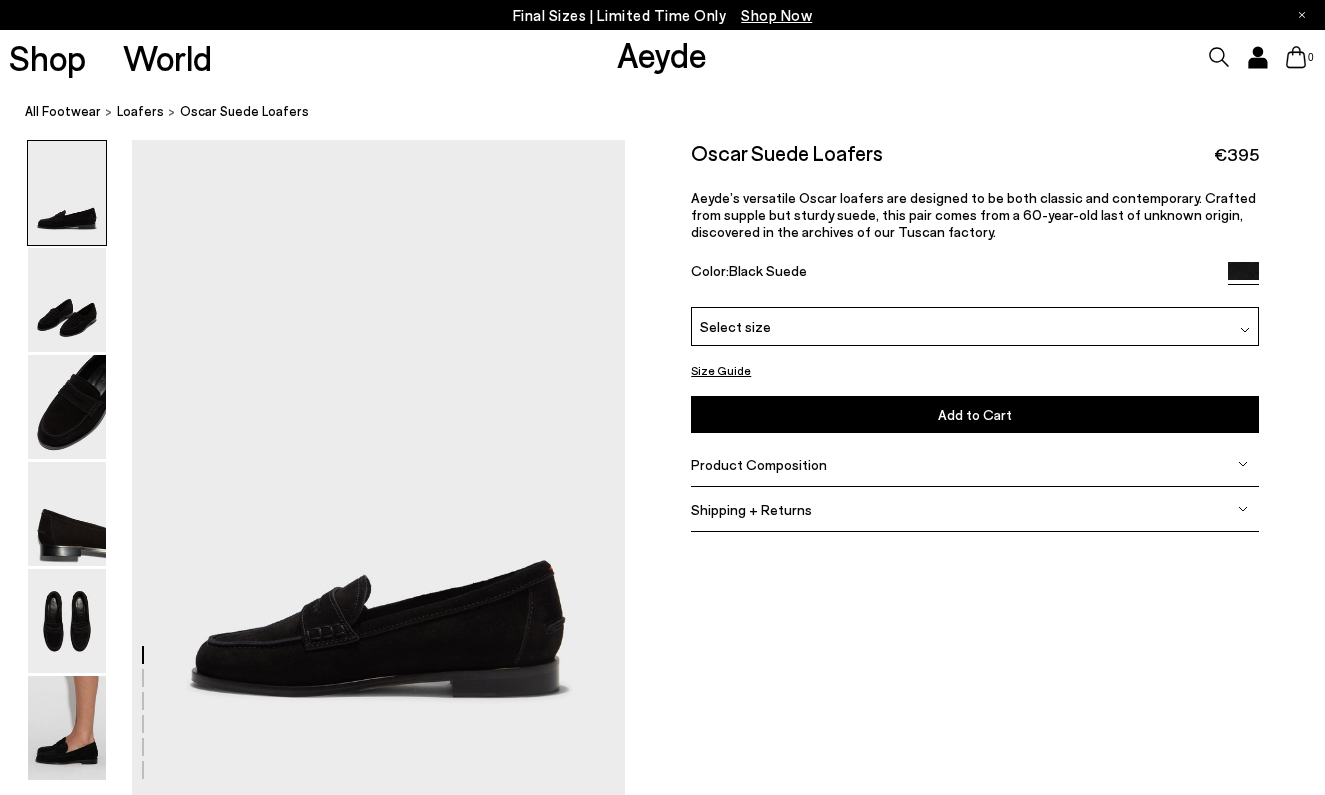 scroll, scrollTop: 0, scrollLeft: 0, axis: both 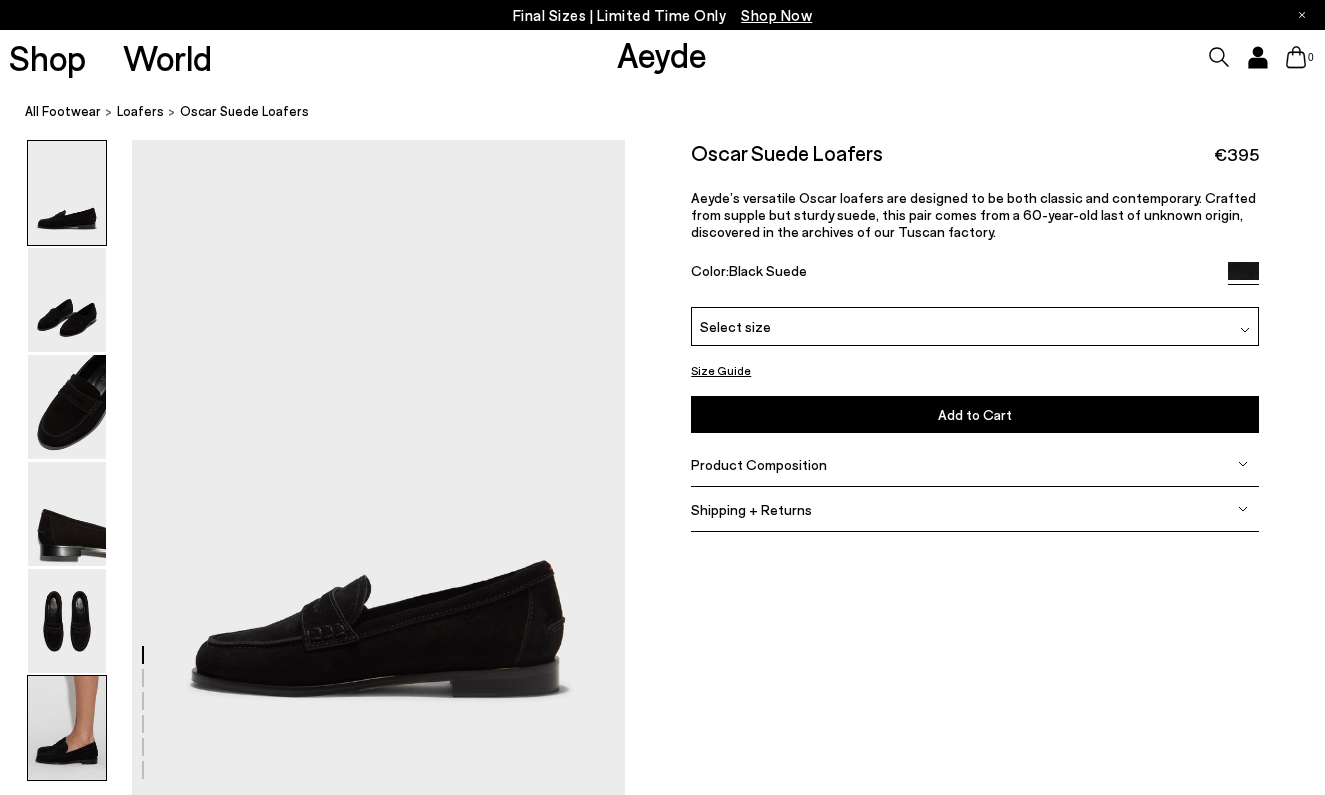 click at bounding box center [67, 728] 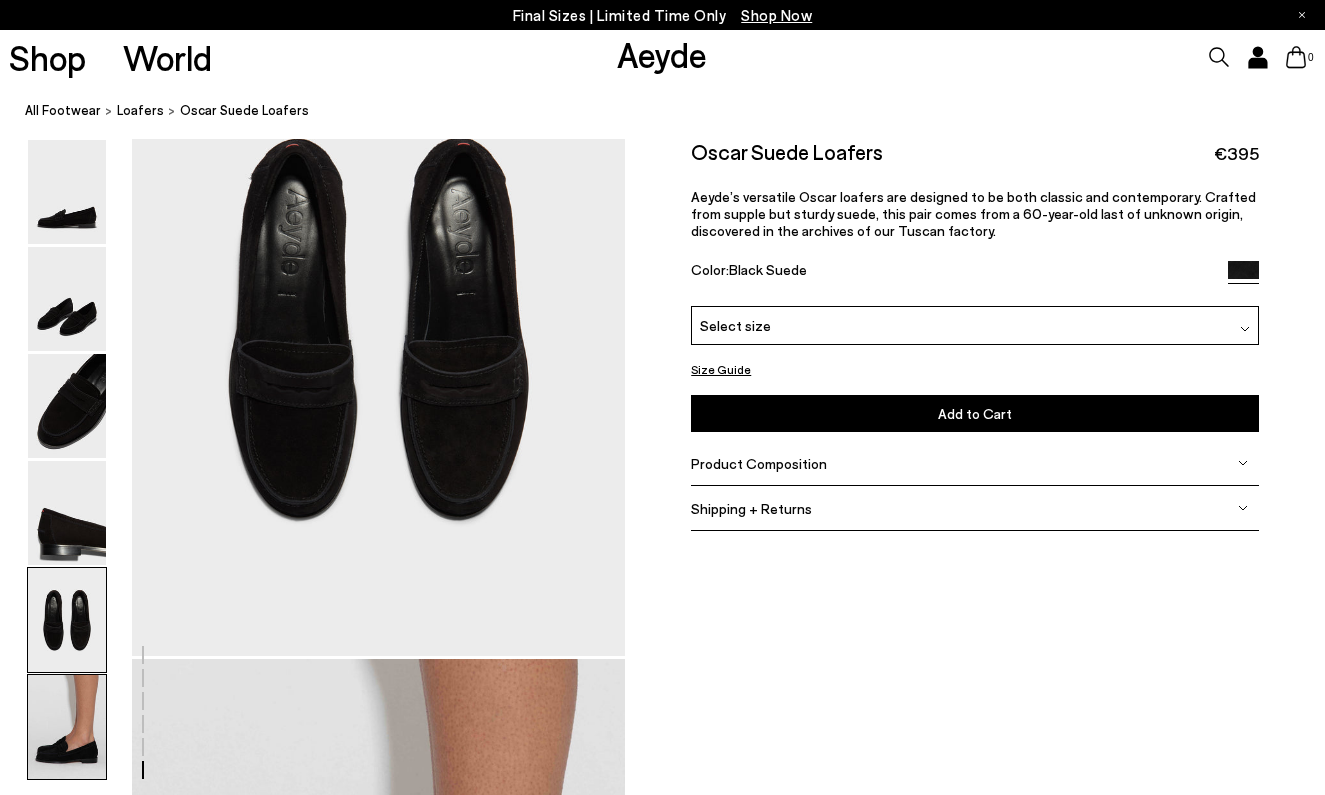 click at bounding box center [67, 620] 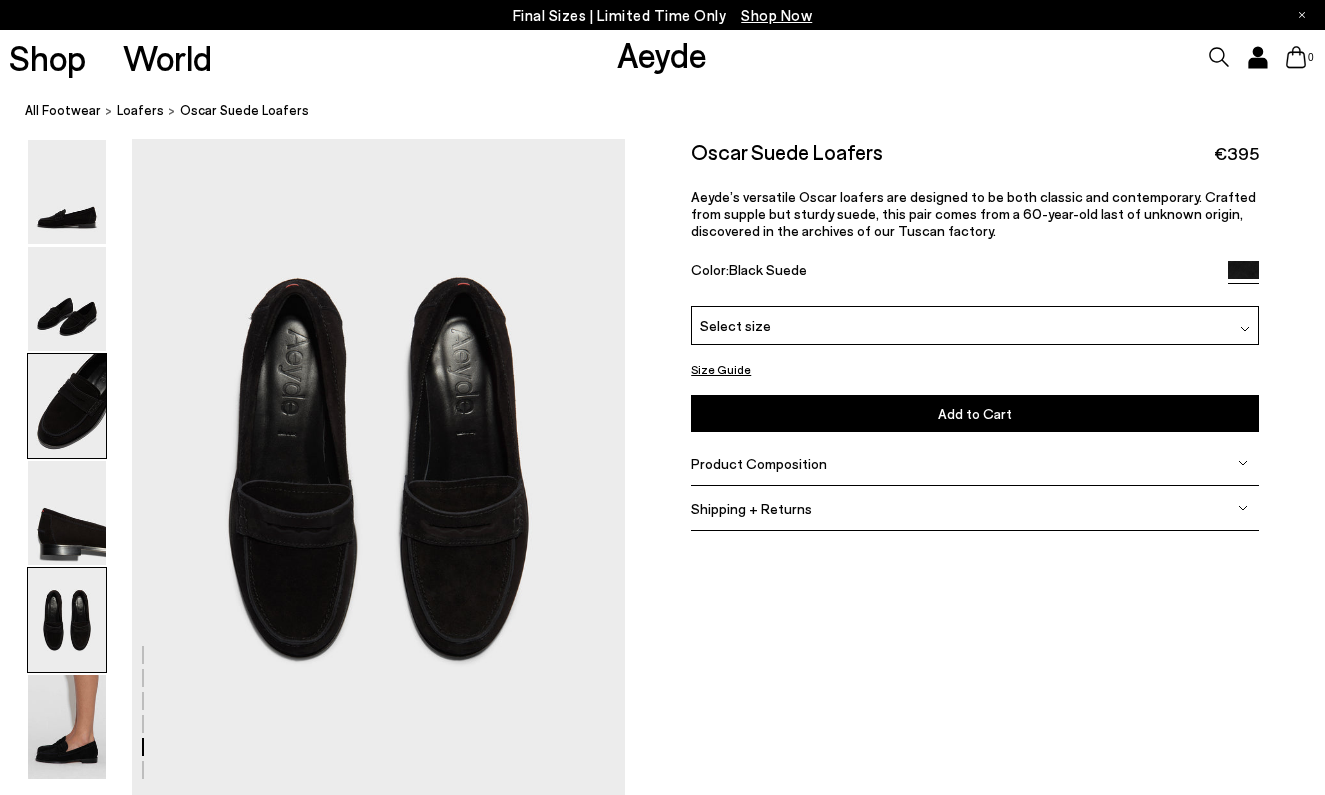 click at bounding box center [67, 406] 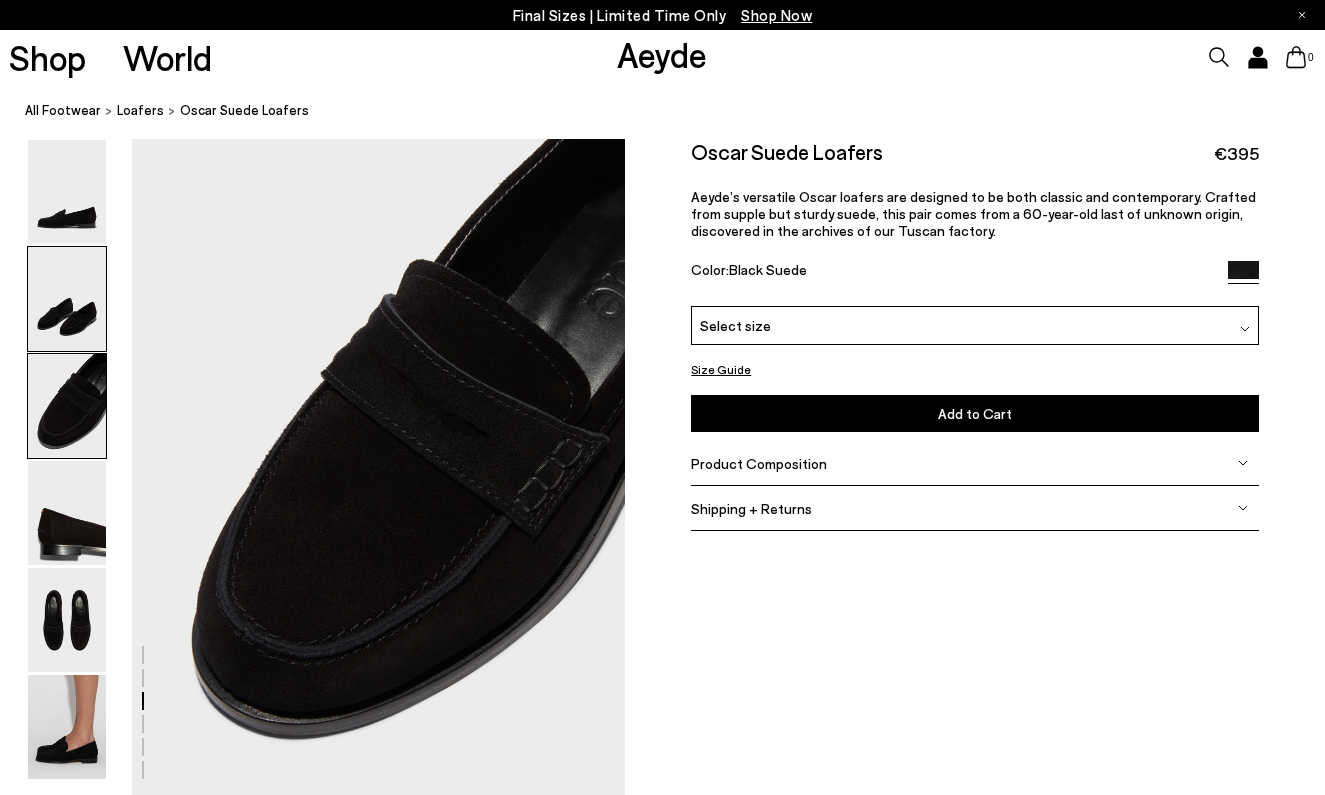 click at bounding box center (67, 299) 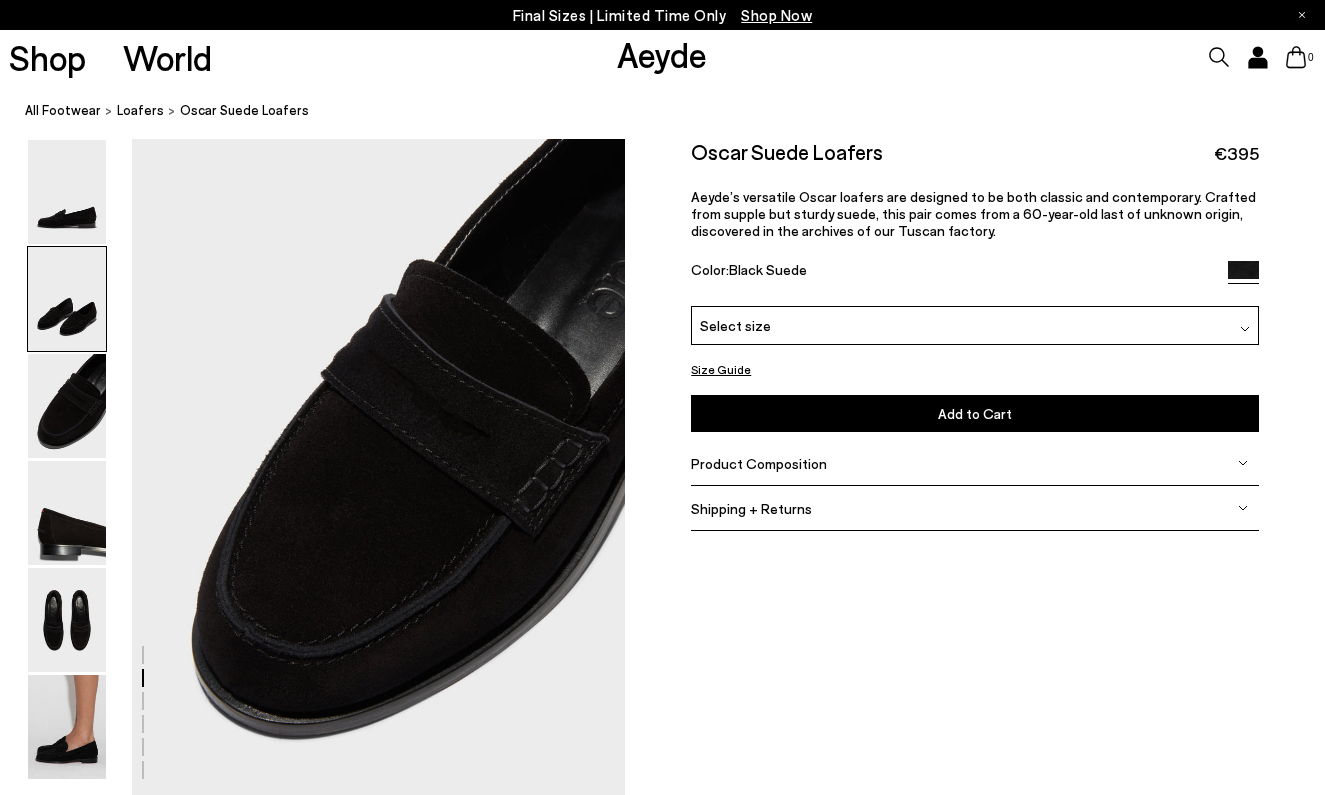 scroll, scrollTop: 661, scrollLeft: 0, axis: vertical 